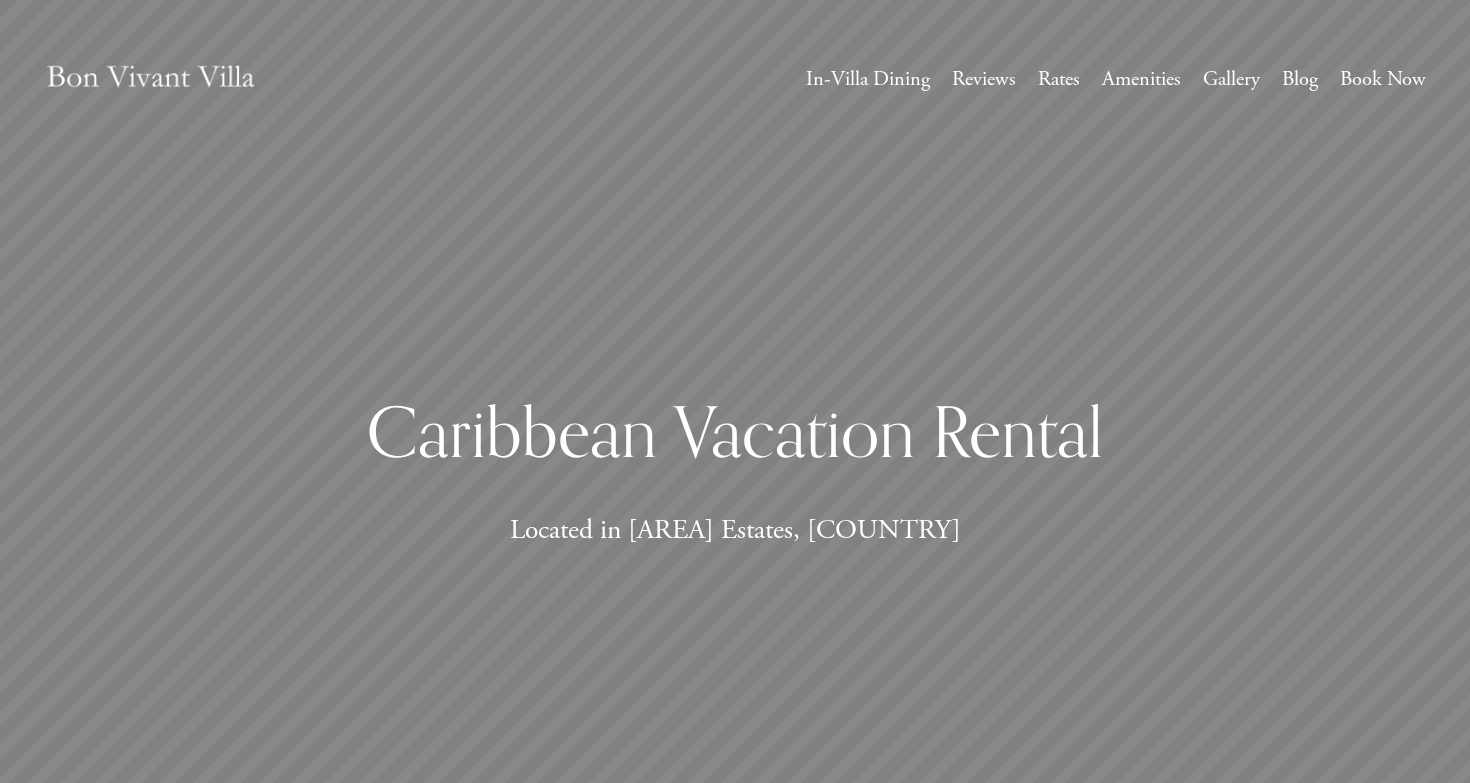 scroll, scrollTop: 20, scrollLeft: 0, axis: vertical 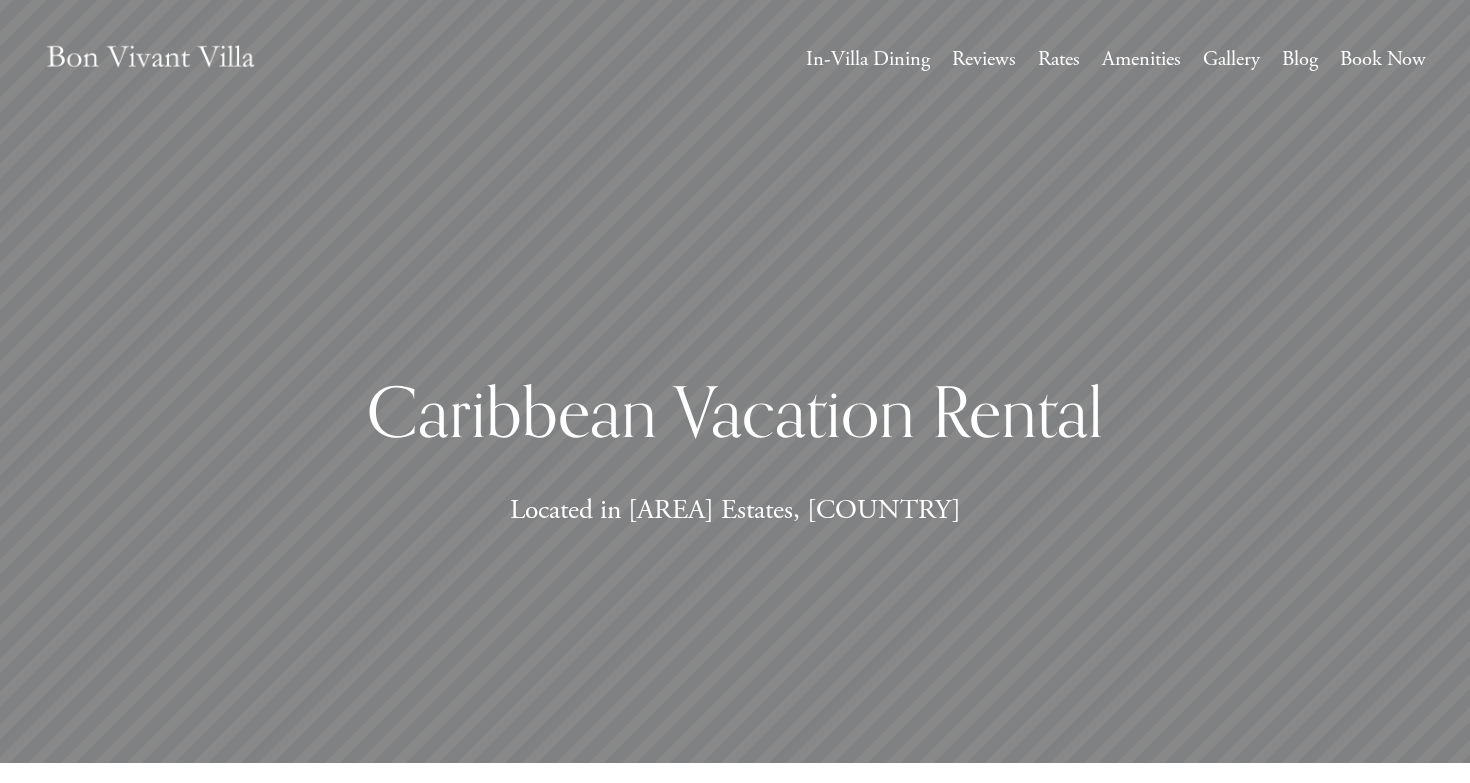 click on "Gallery" at bounding box center [1231, 59] 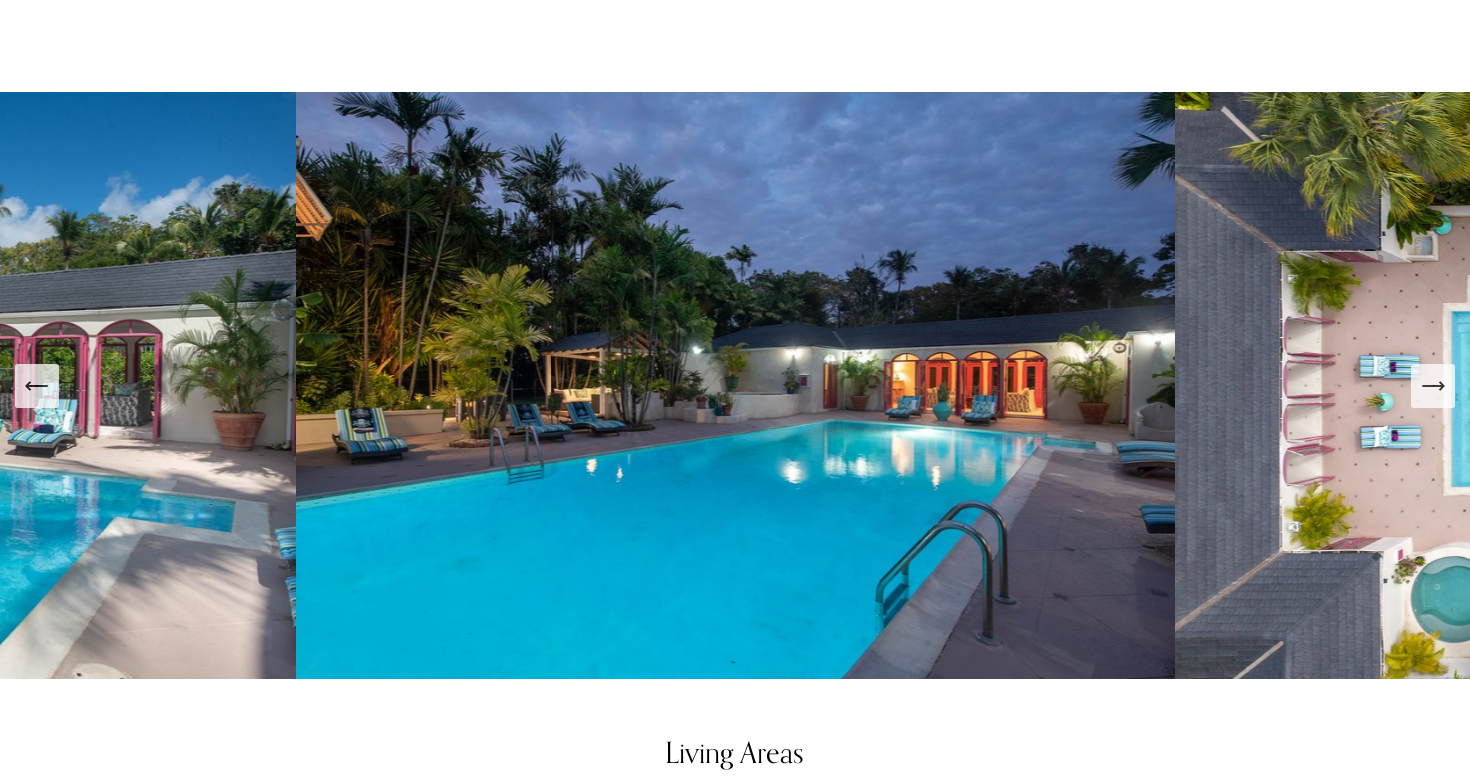 scroll, scrollTop: 851, scrollLeft: 0, axis: vertical 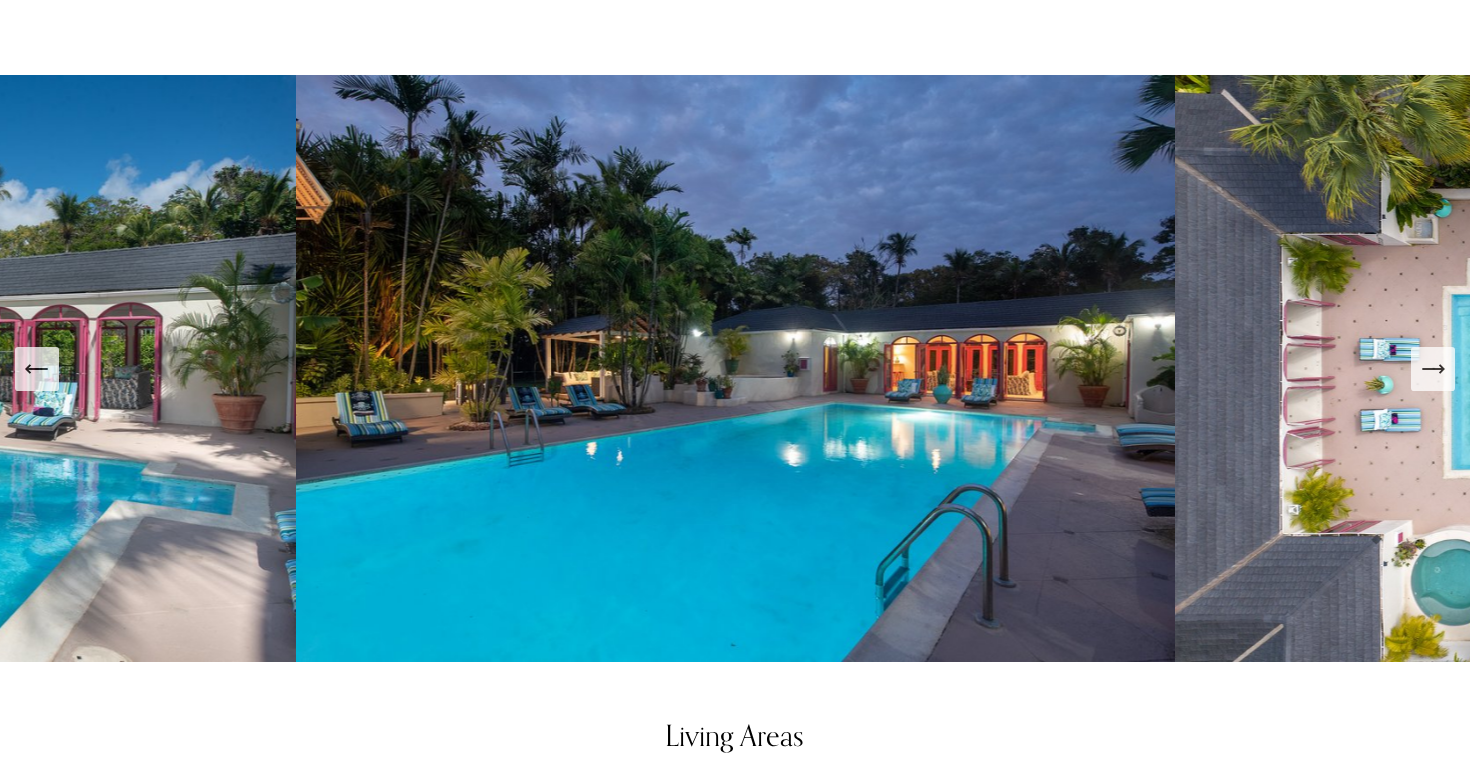 click at bounding box center [735, 368] 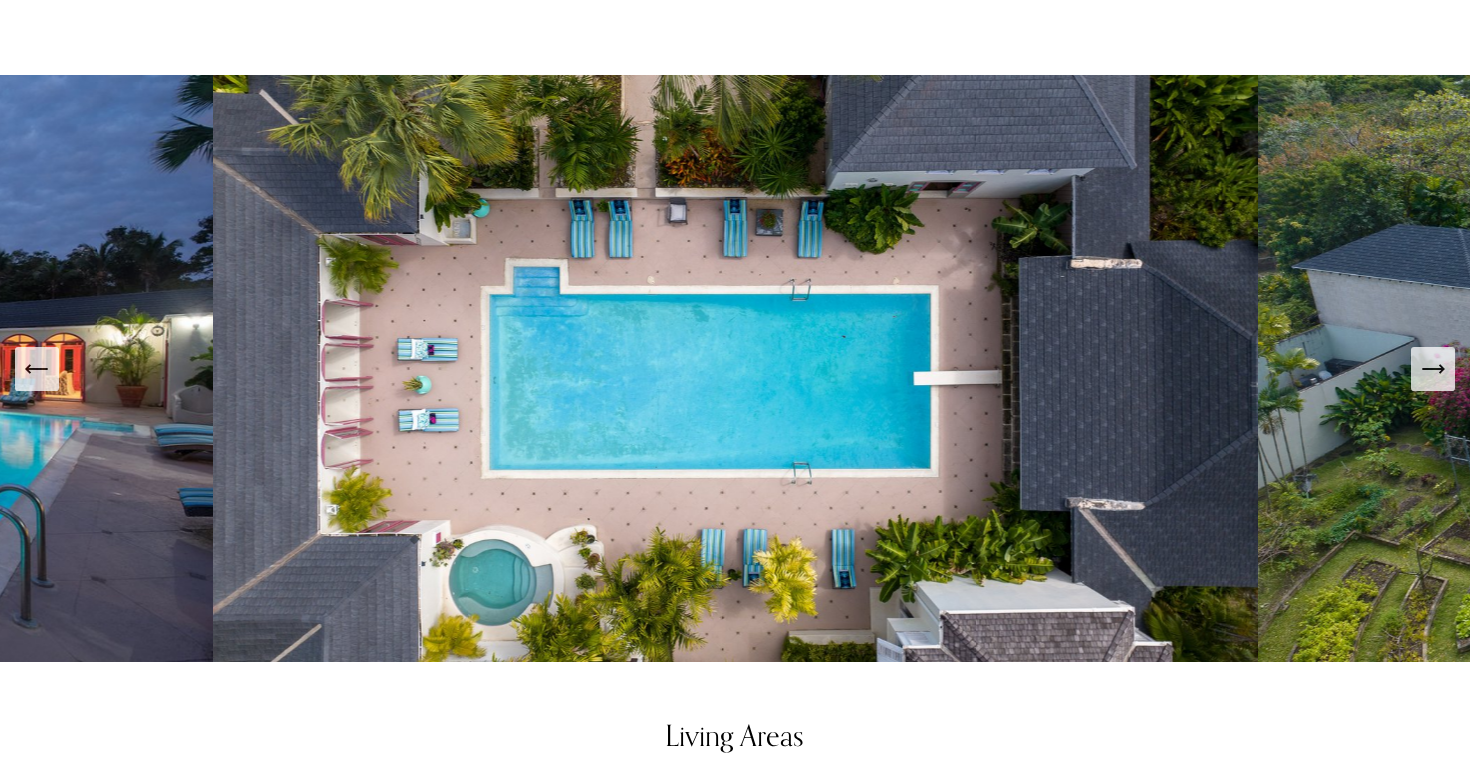 click 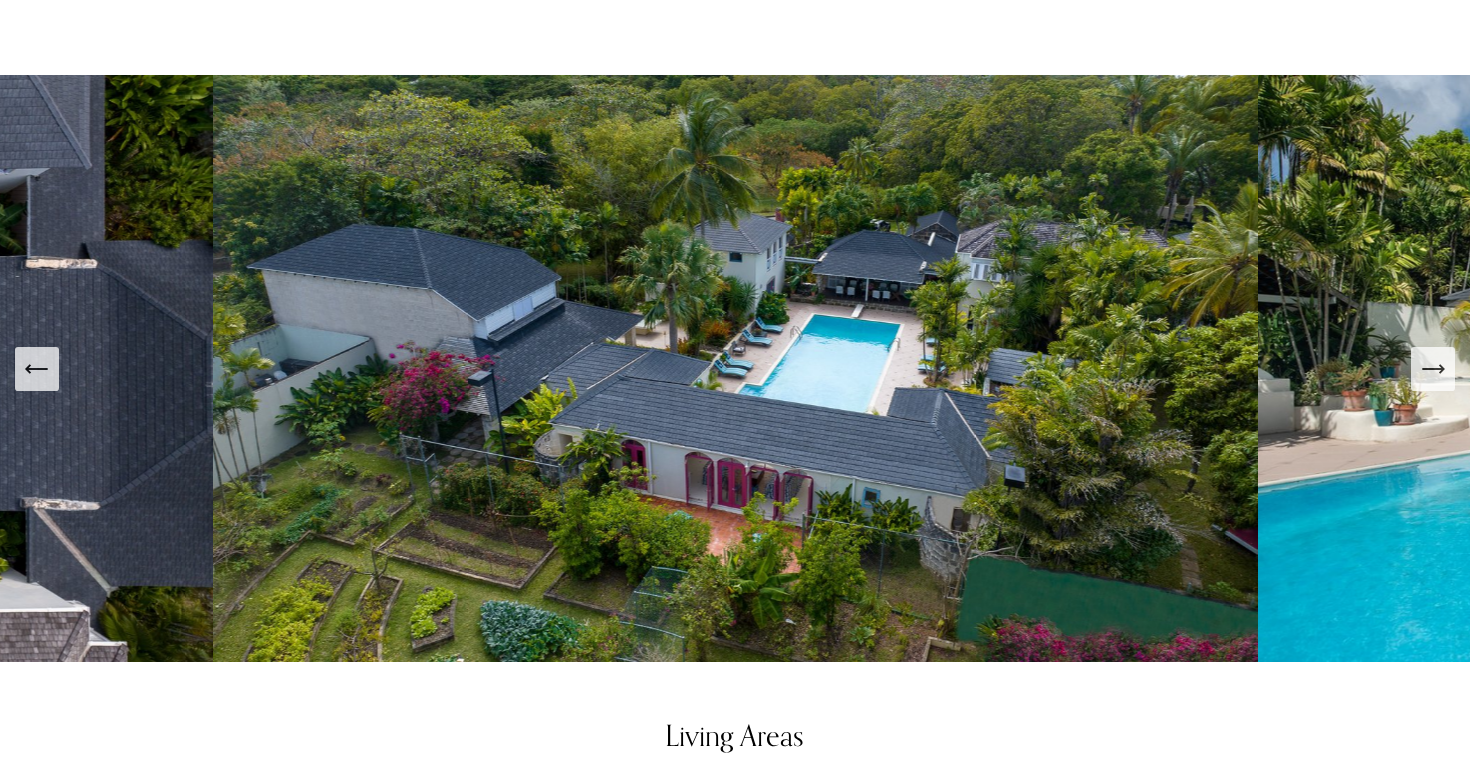 click 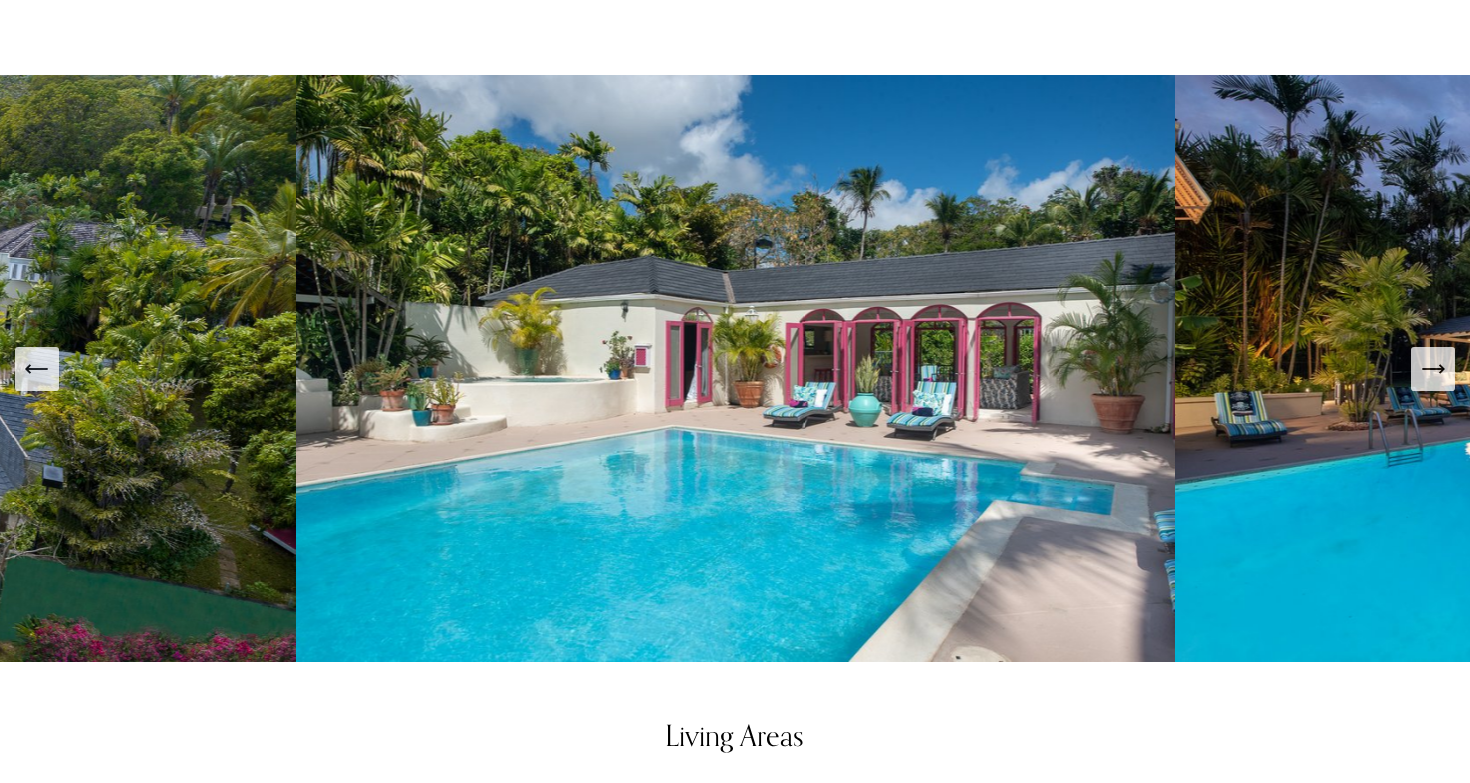 click 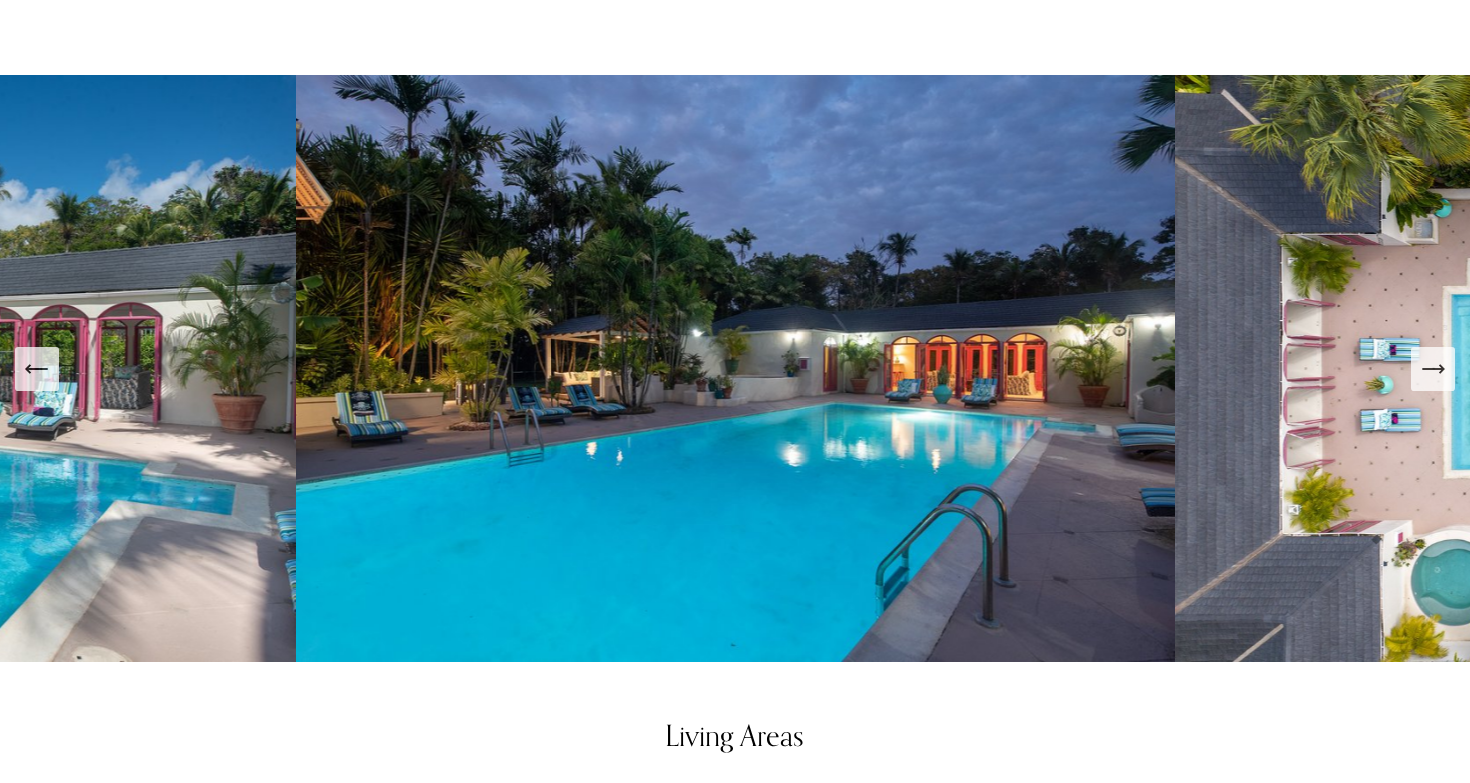 click 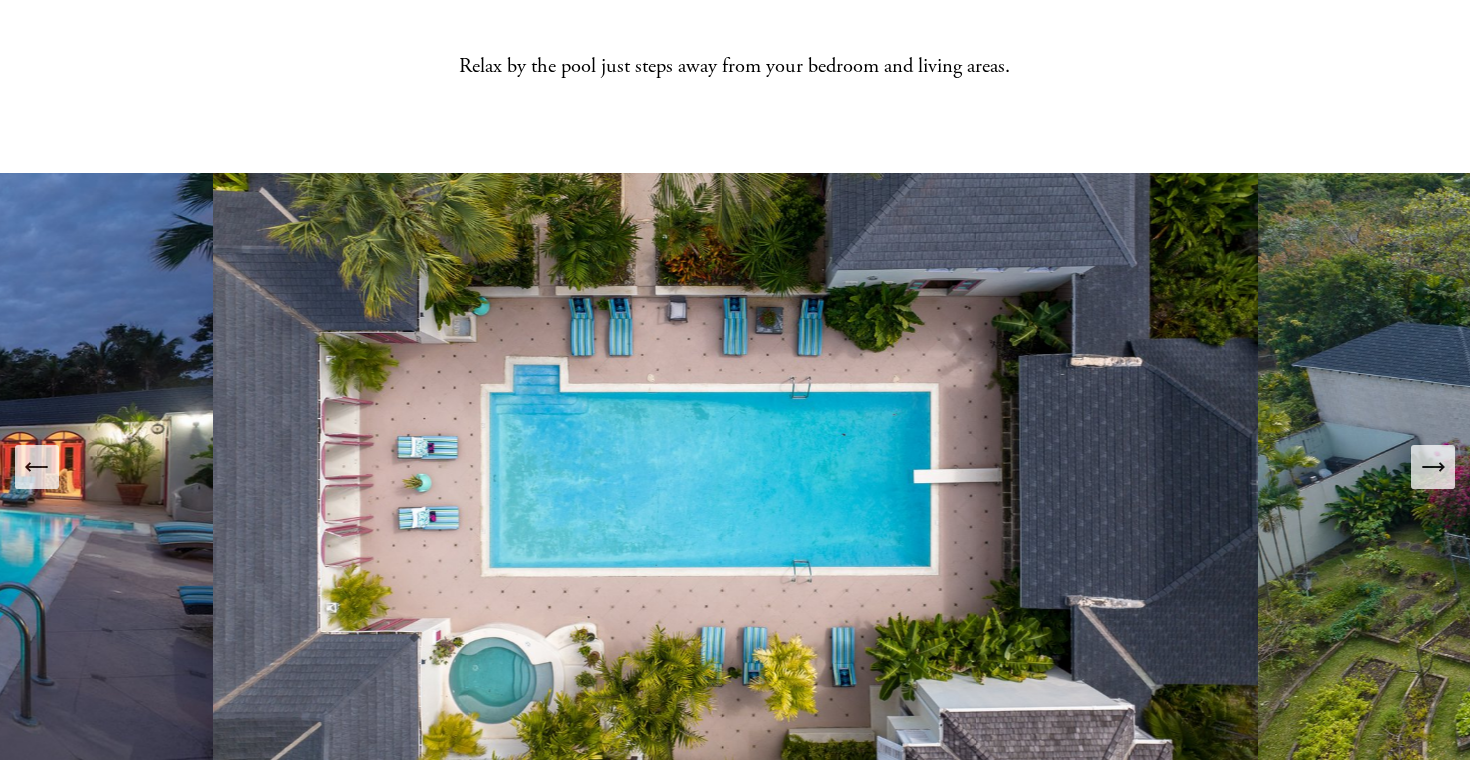 scroll, scrollTop: 799, scrollLeft: 0, axis: vertical 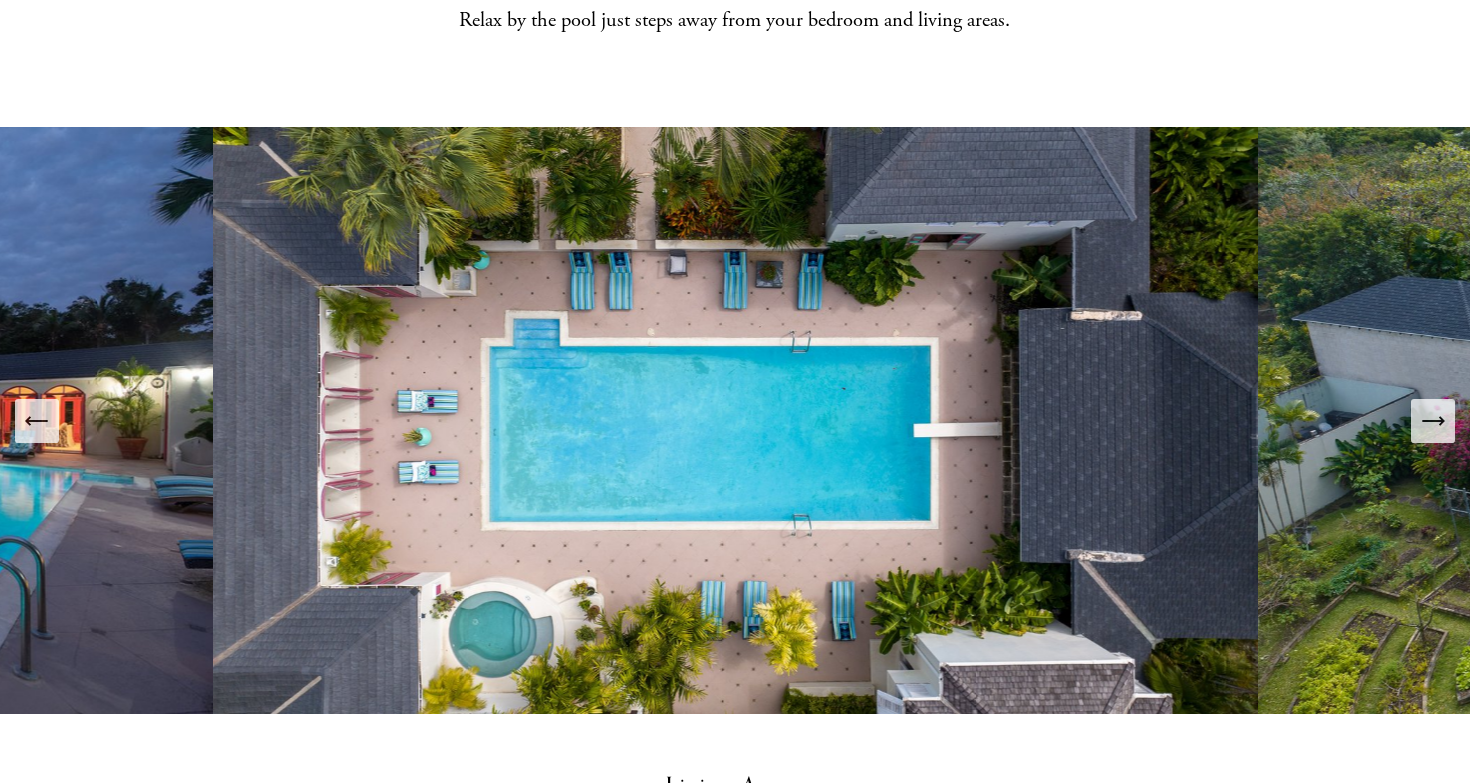 click 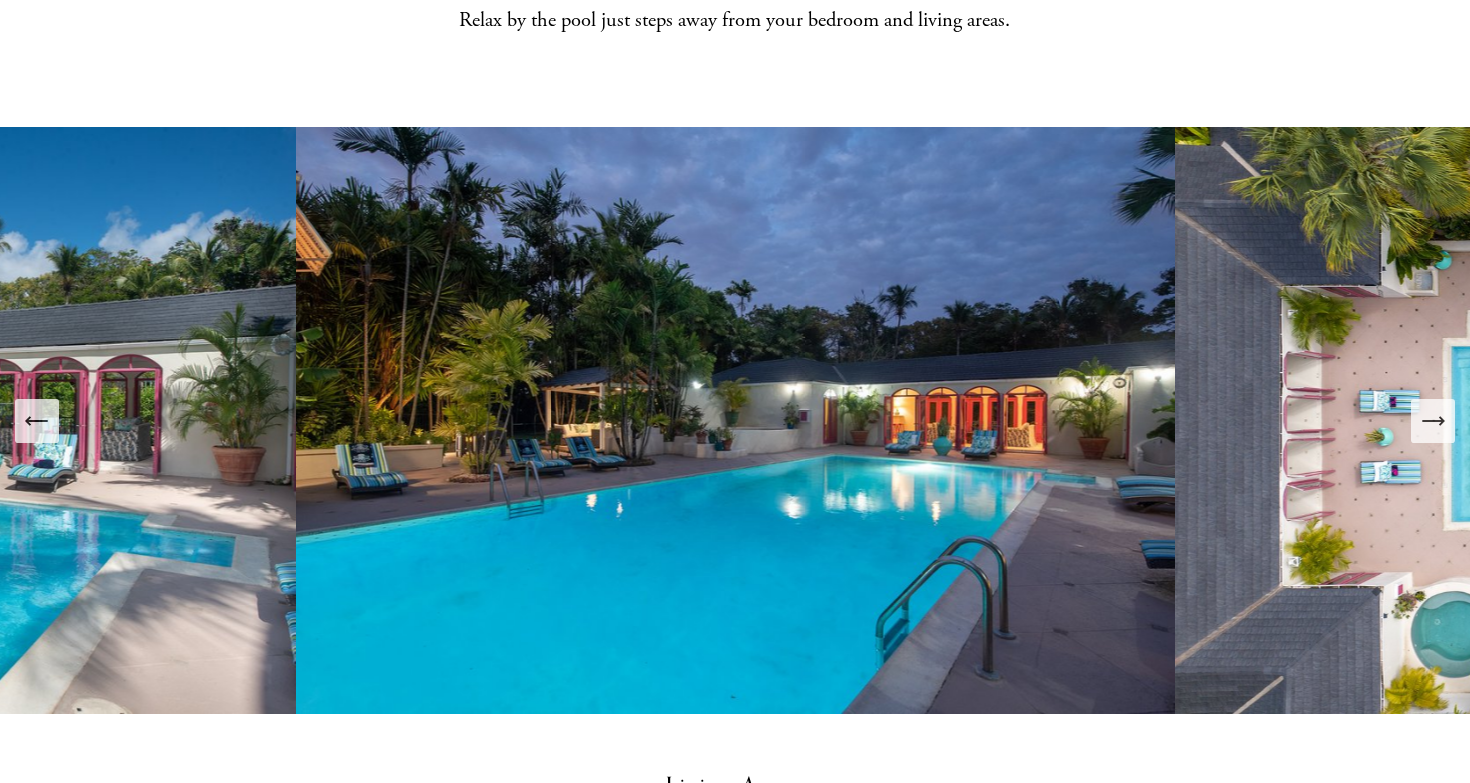 click 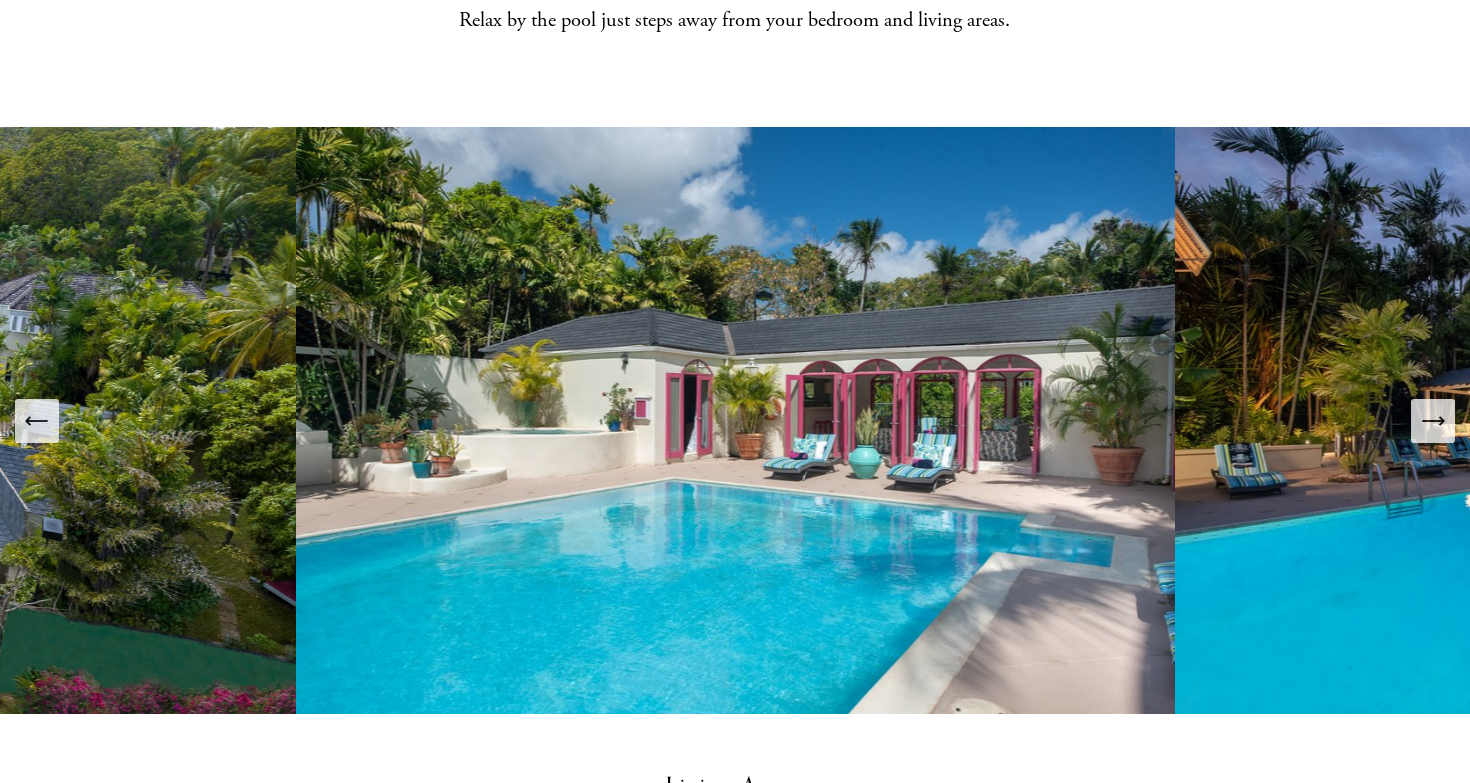 click 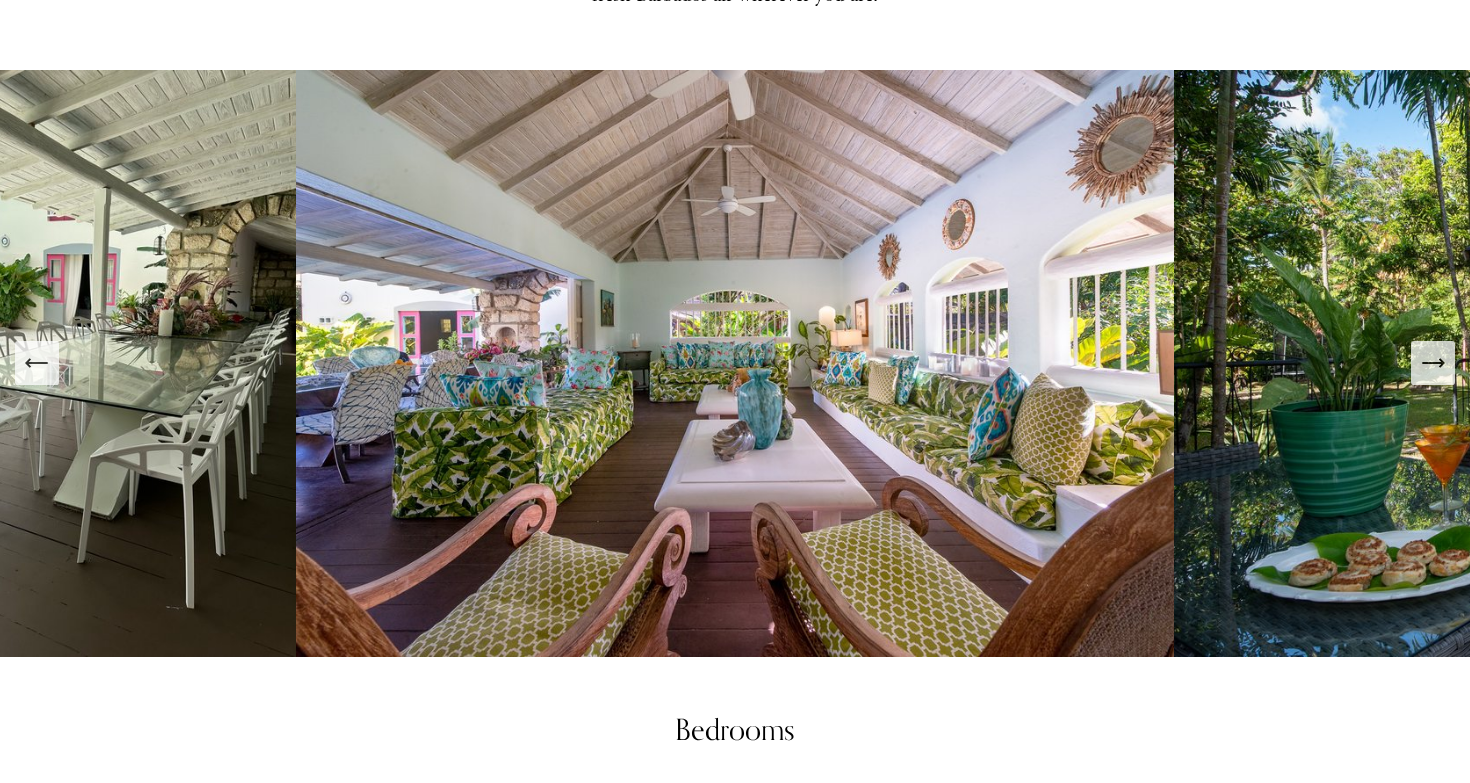 scroll, scrollTop: 1753, scrollLeft: 0, axis: vertical 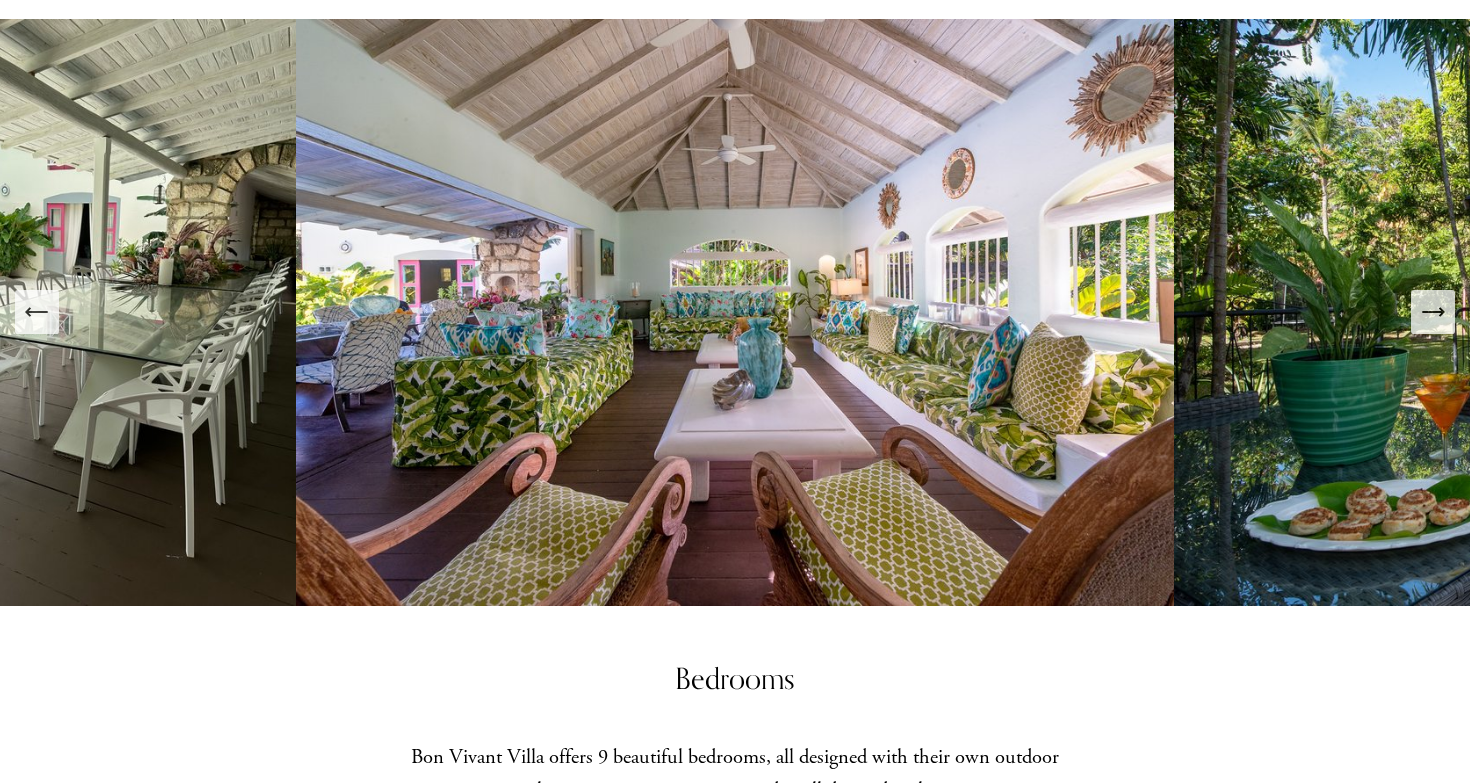 click 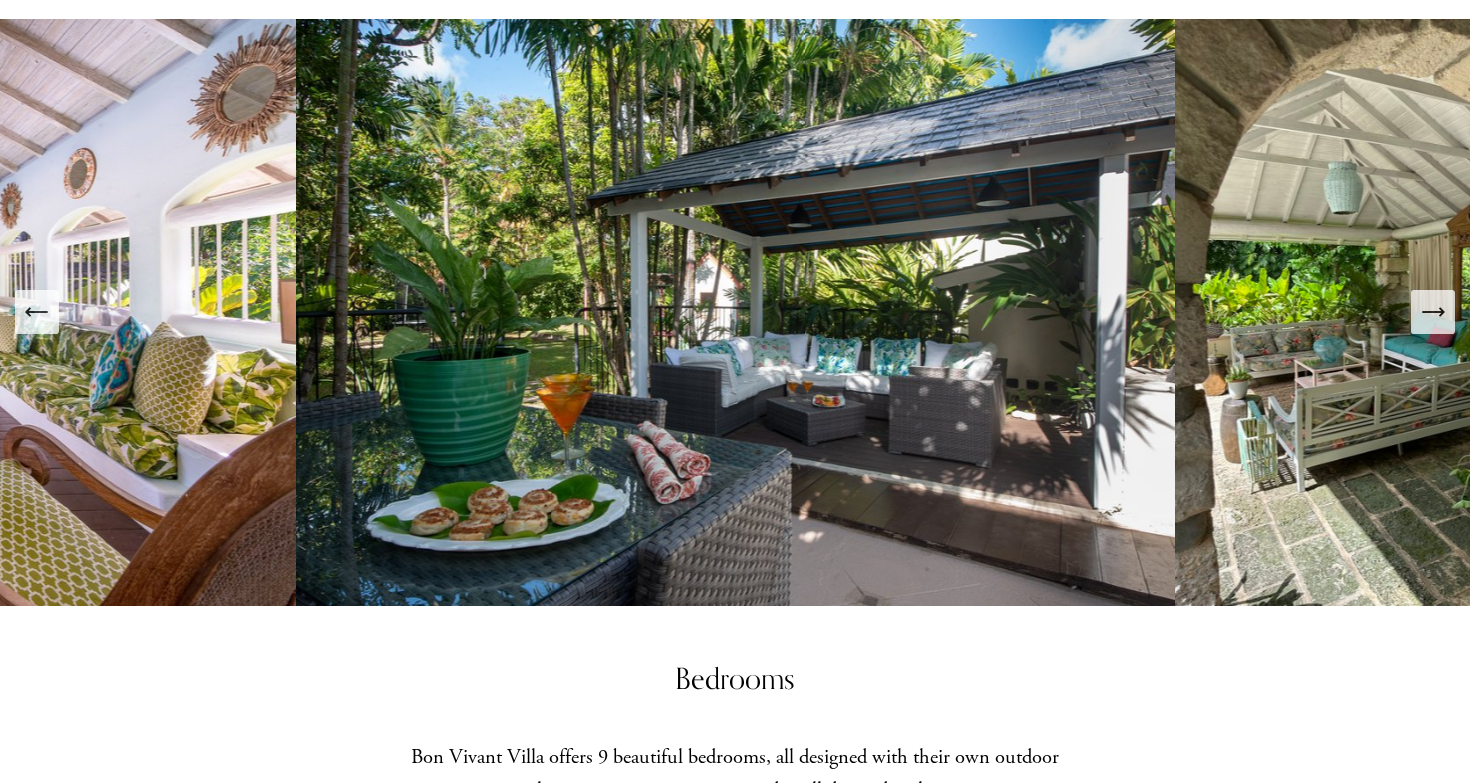 click 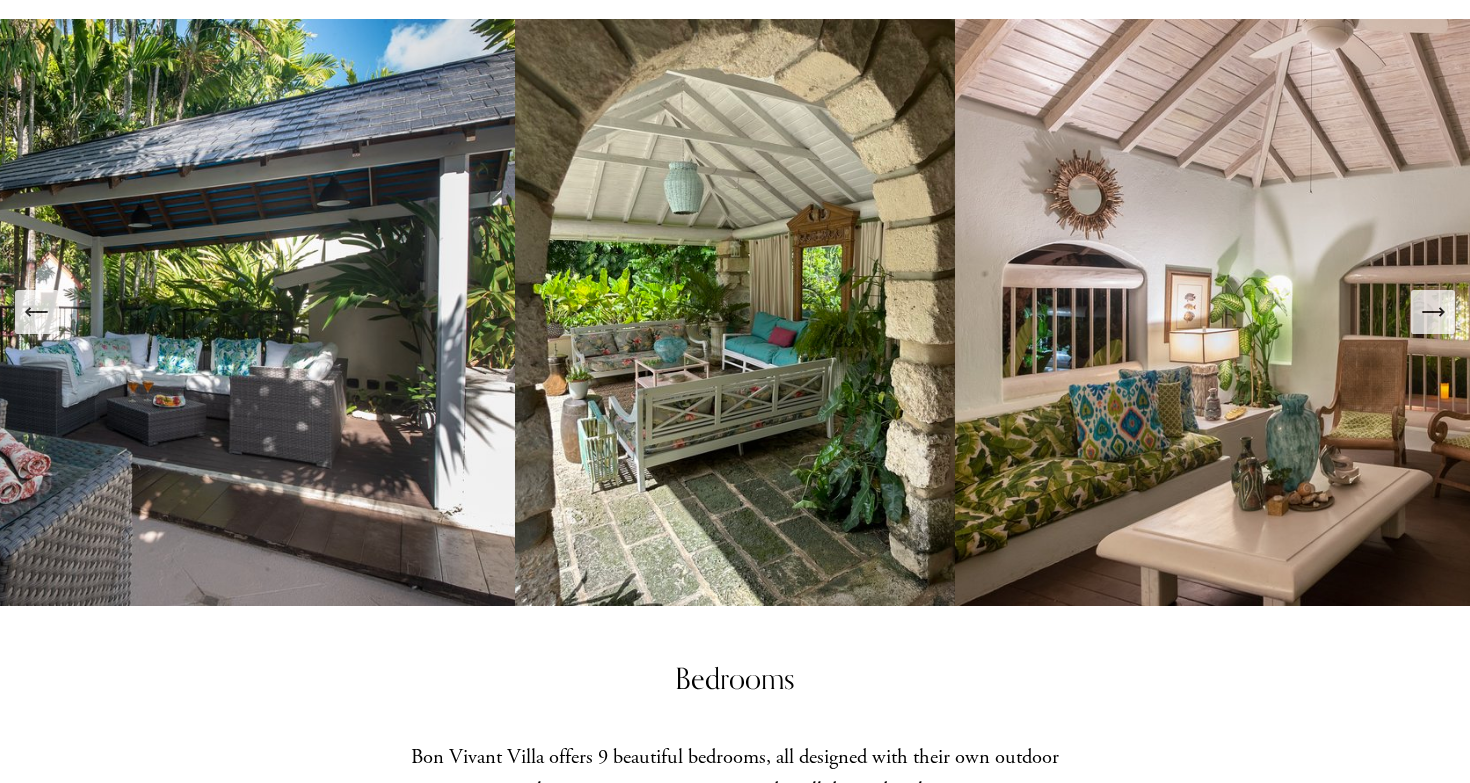 click 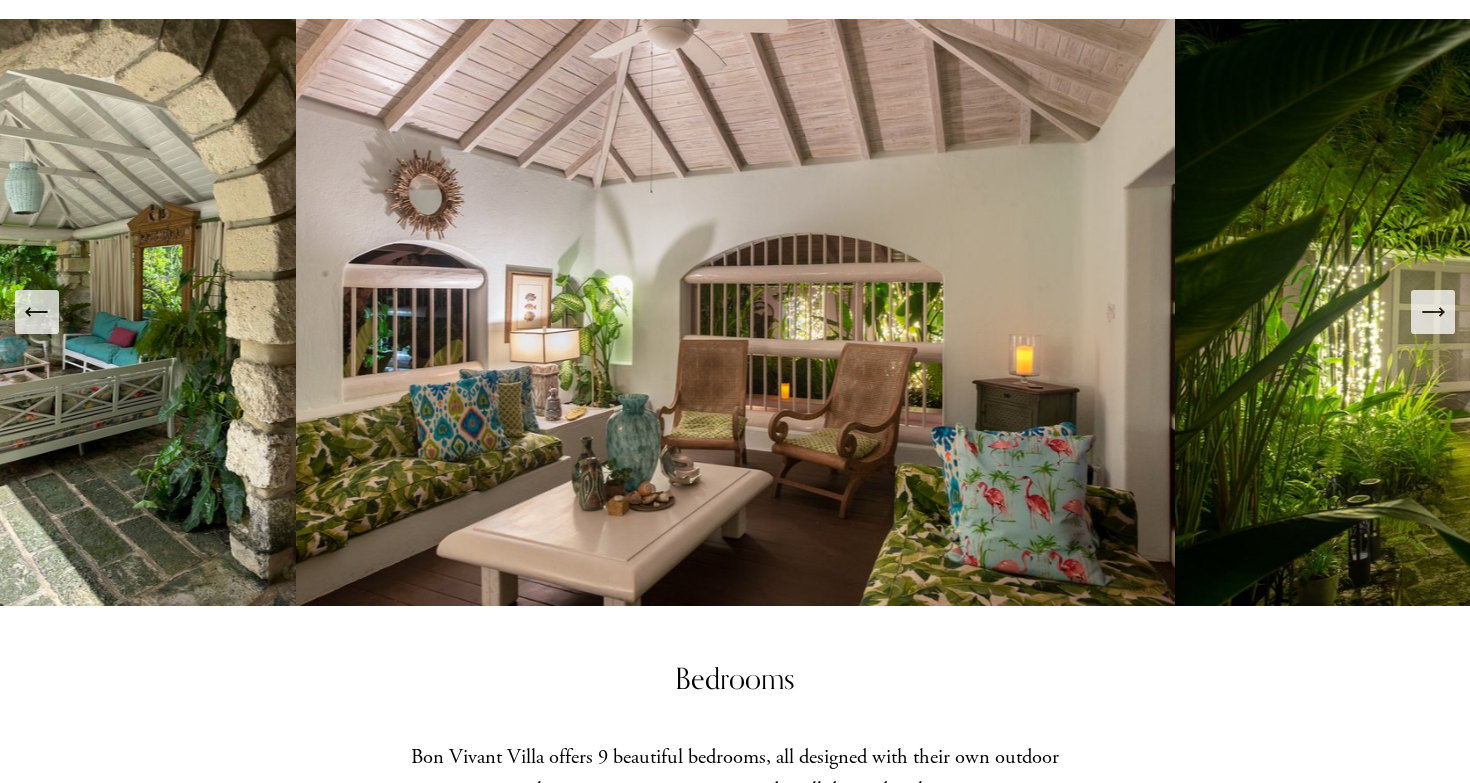 click 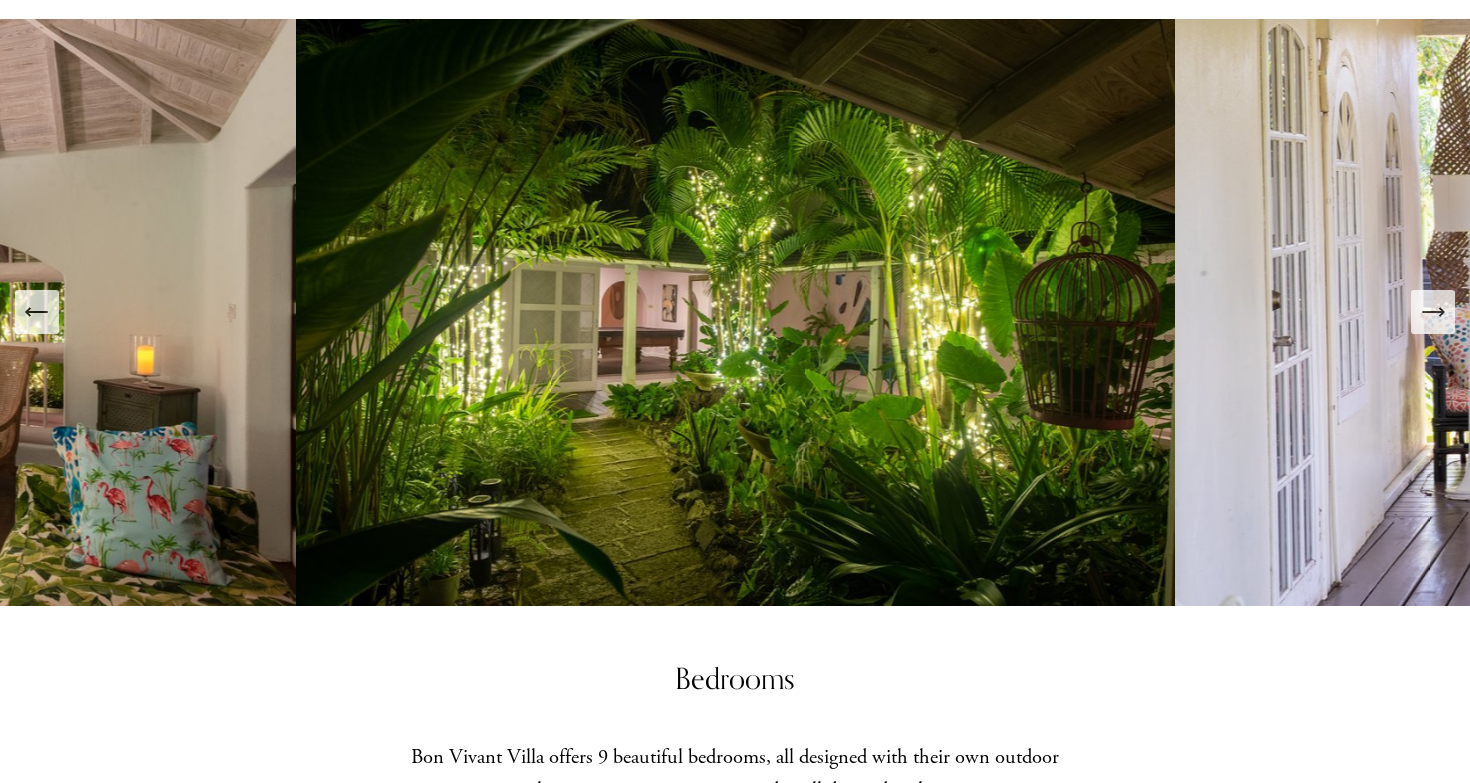 click 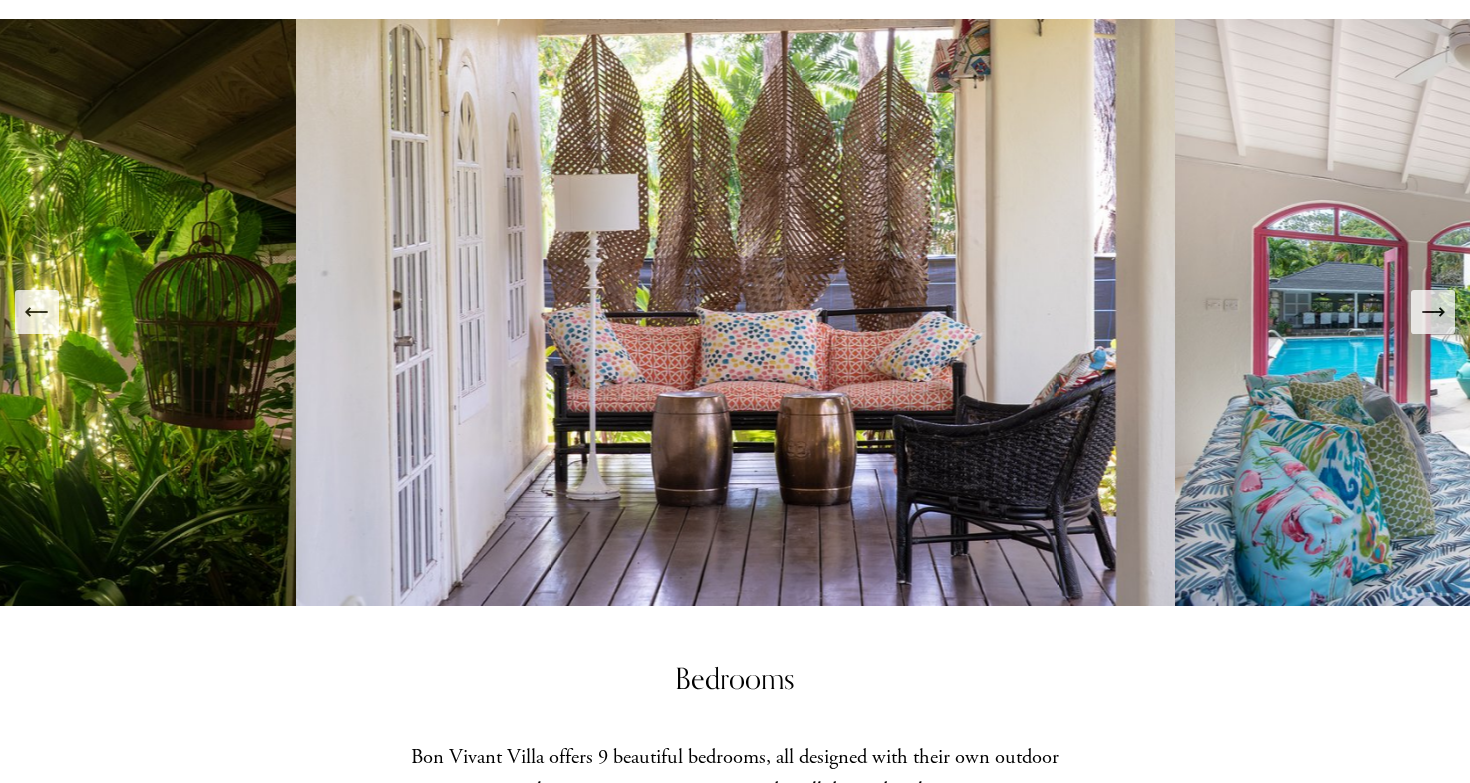 click 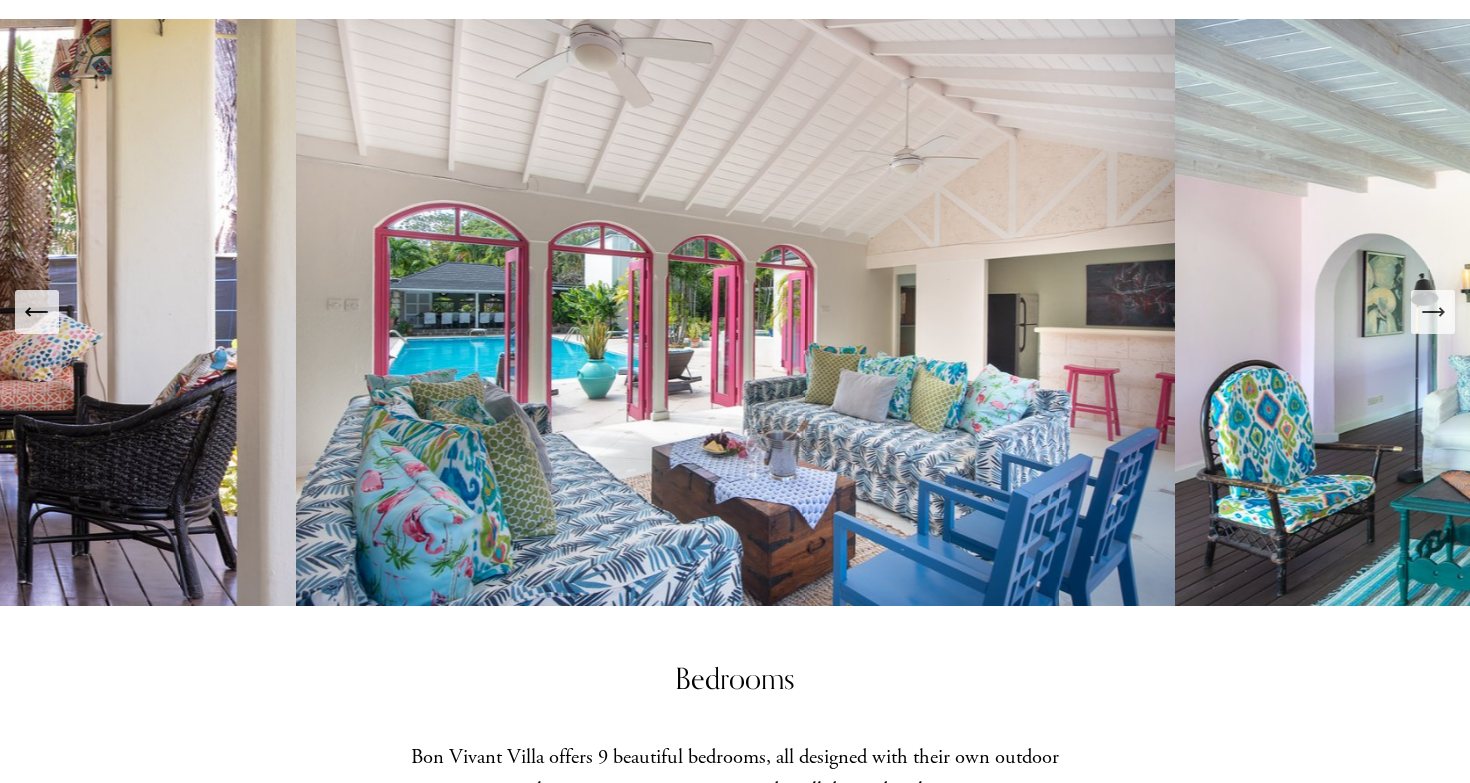 click 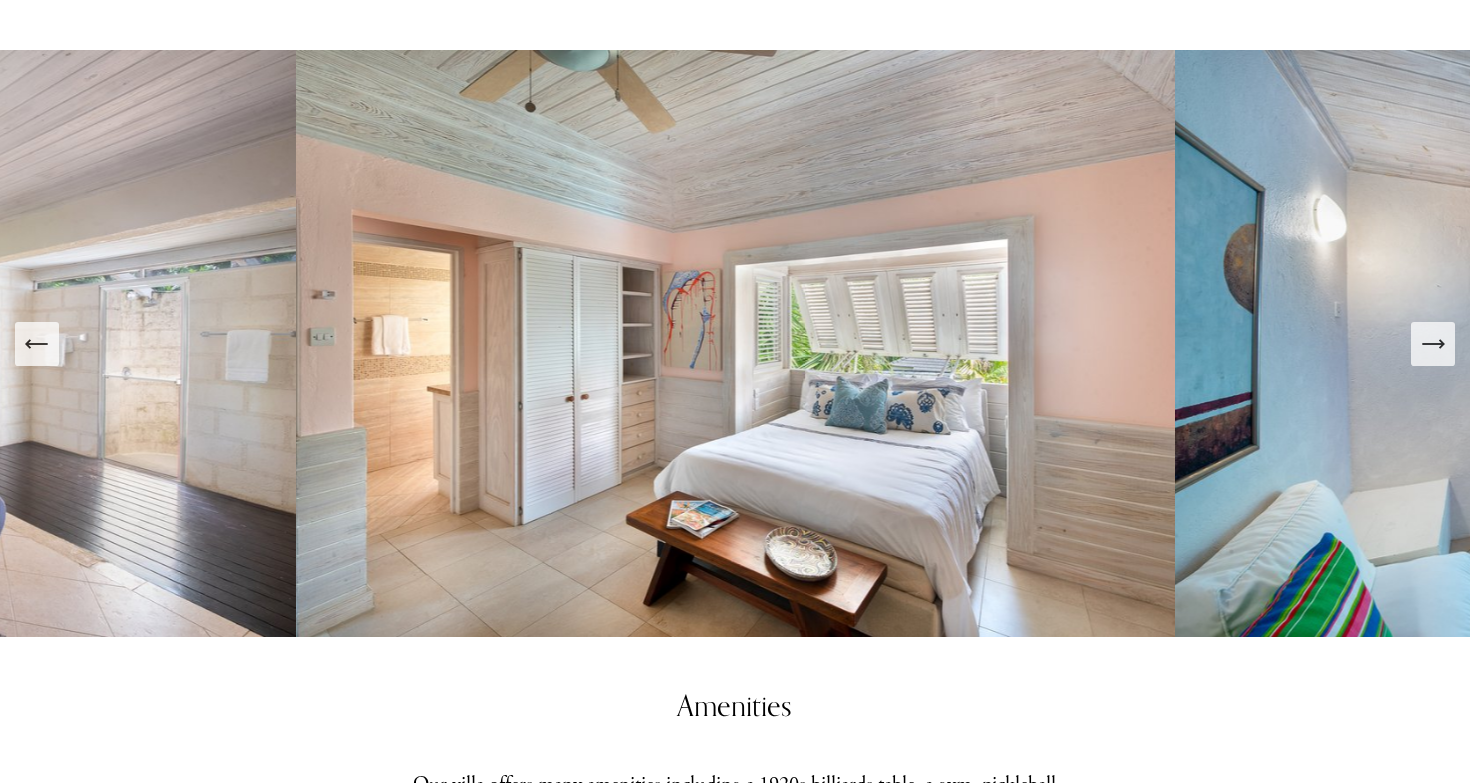 scroll, scrollTop: 2561, scrollLeft: 0, axis: vertical 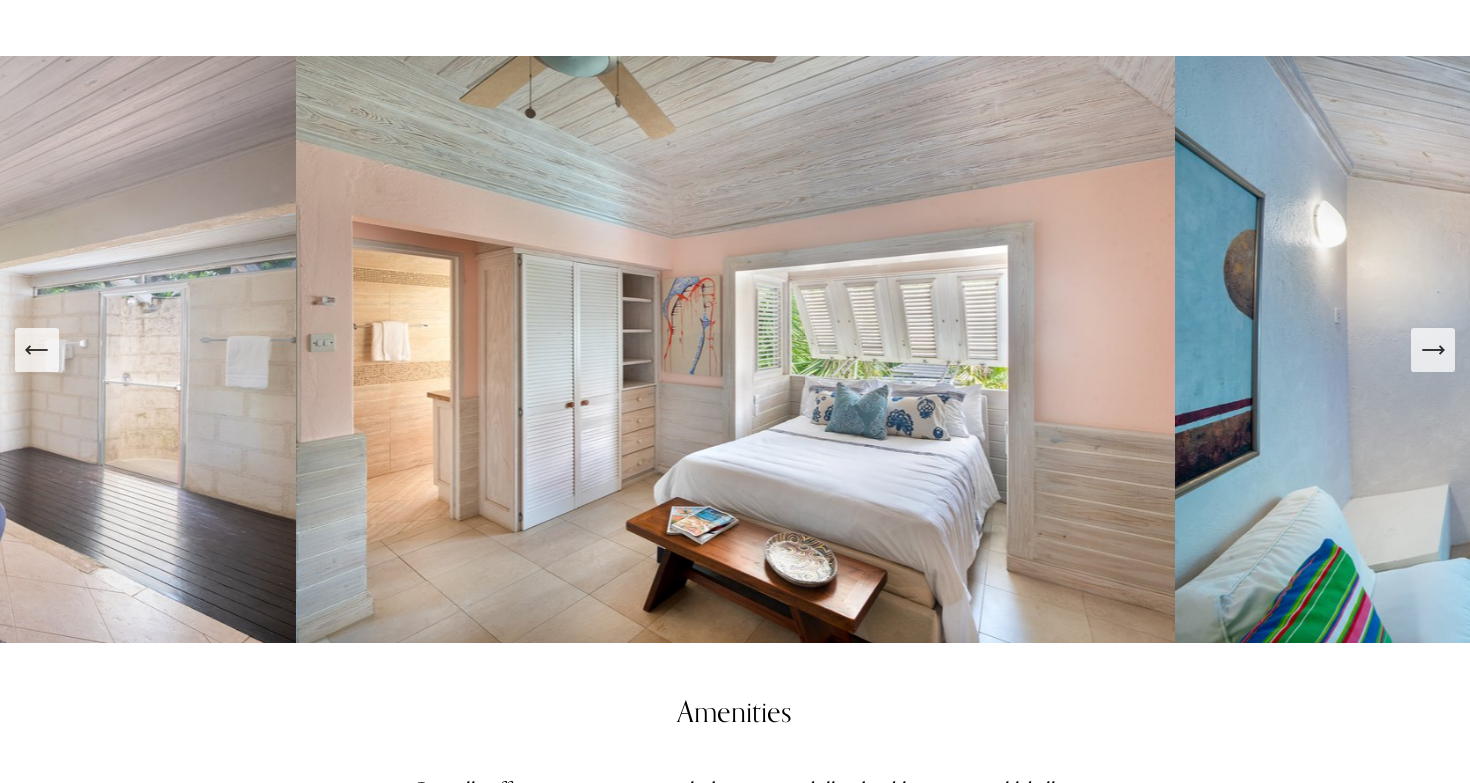 click 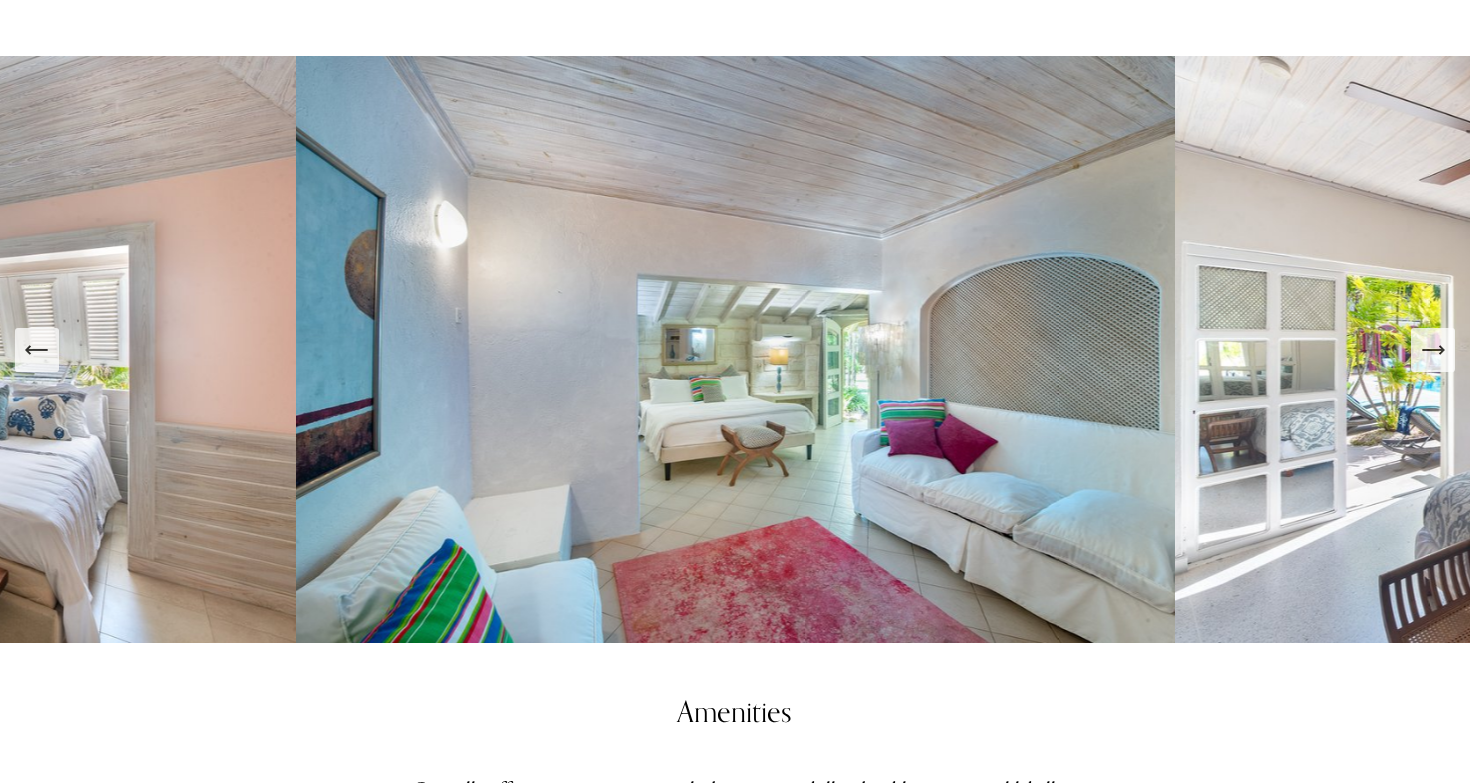 click 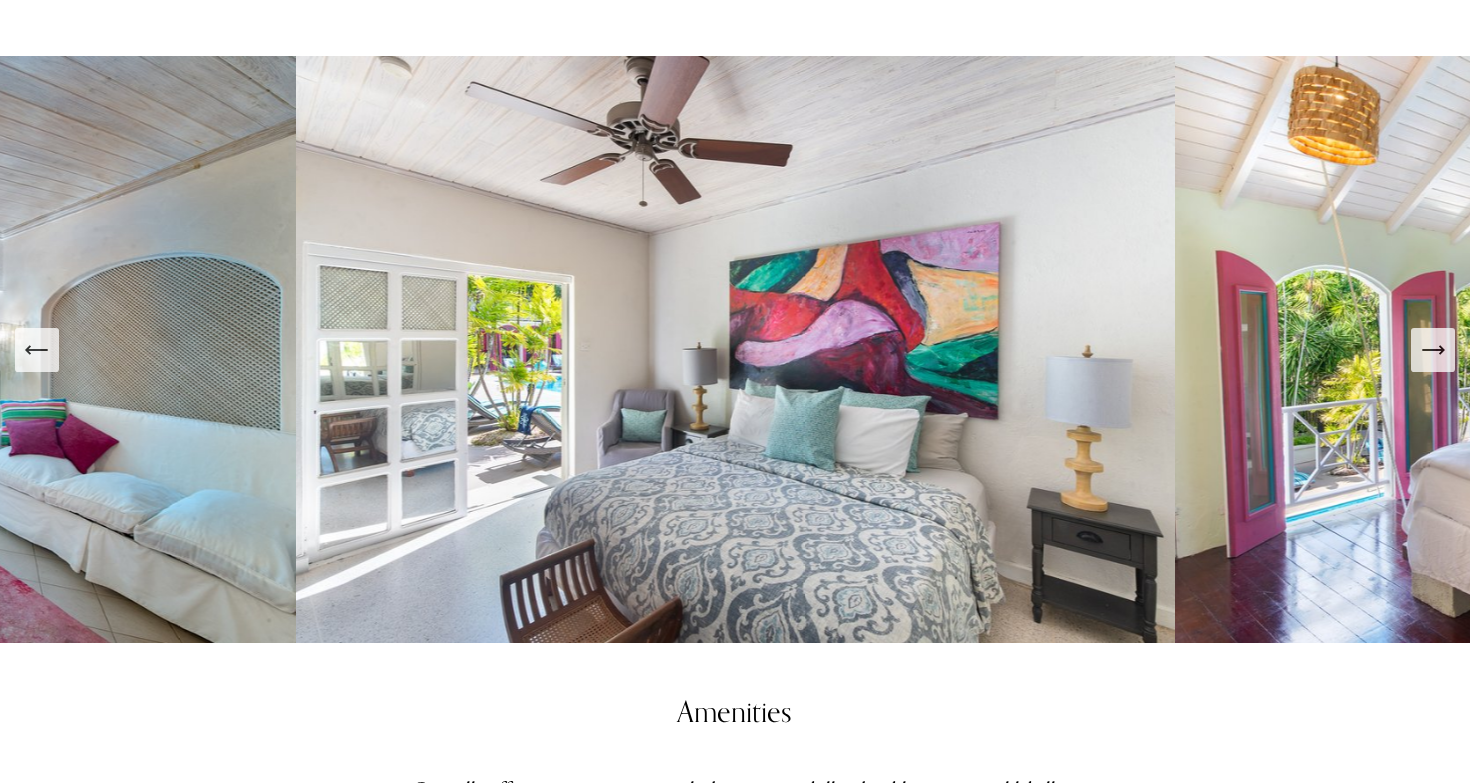 click 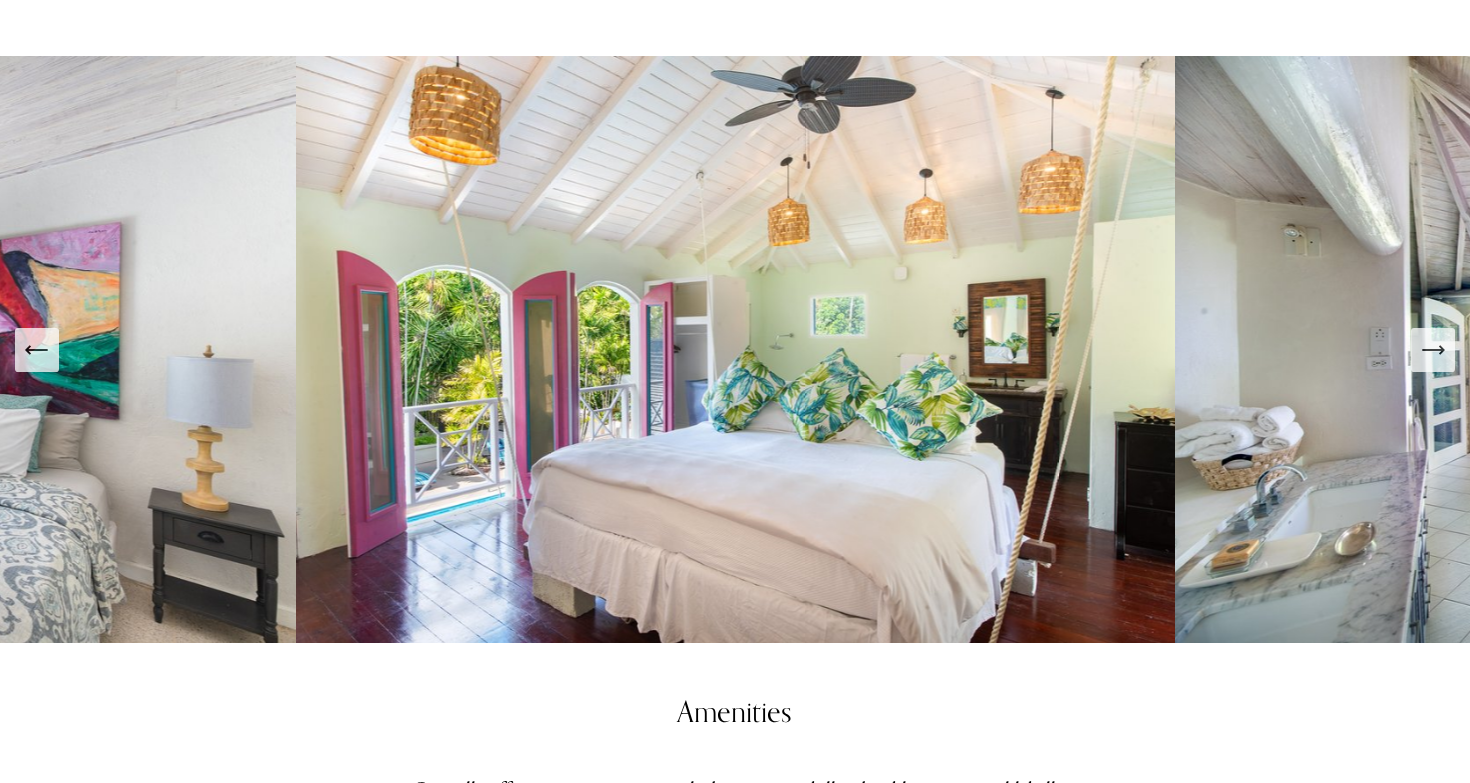 click 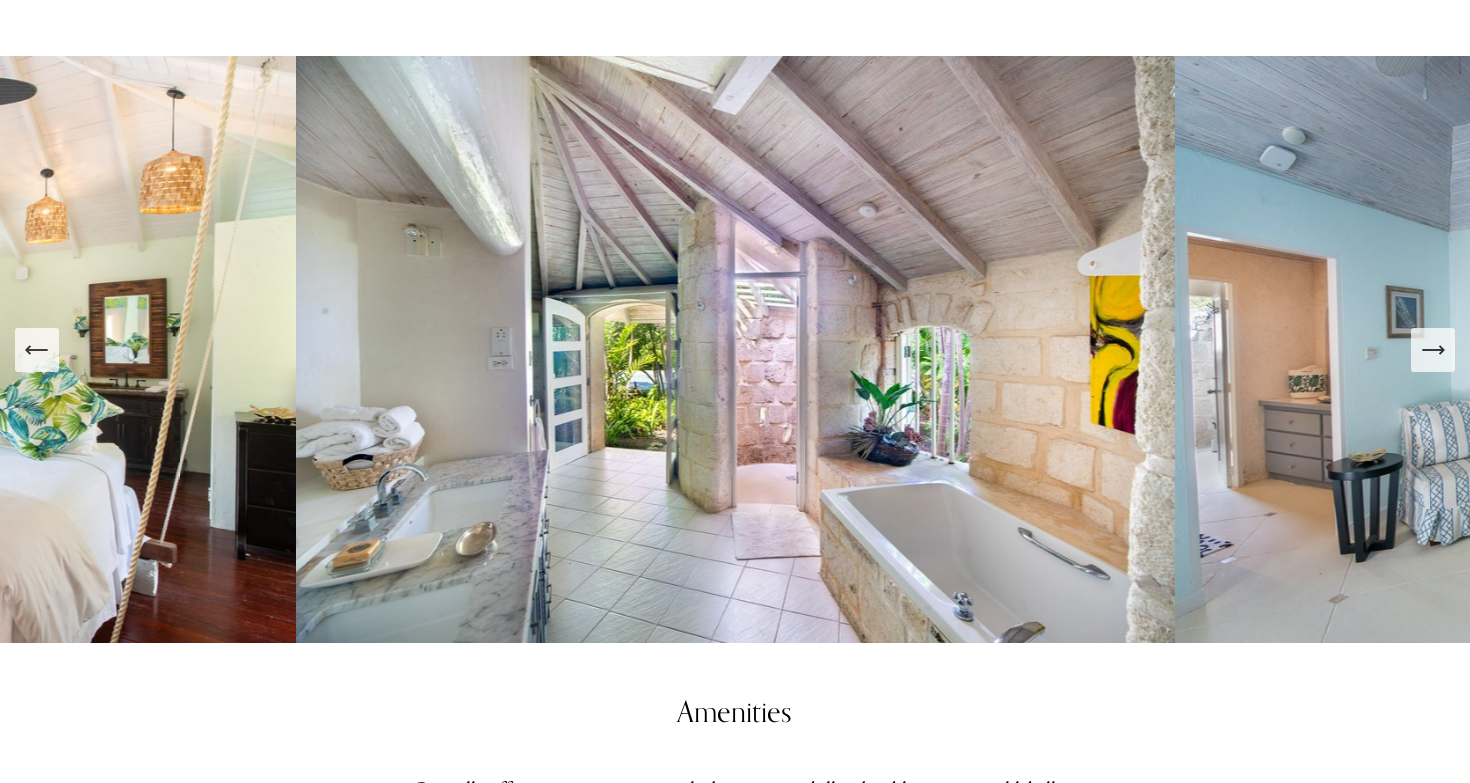 click 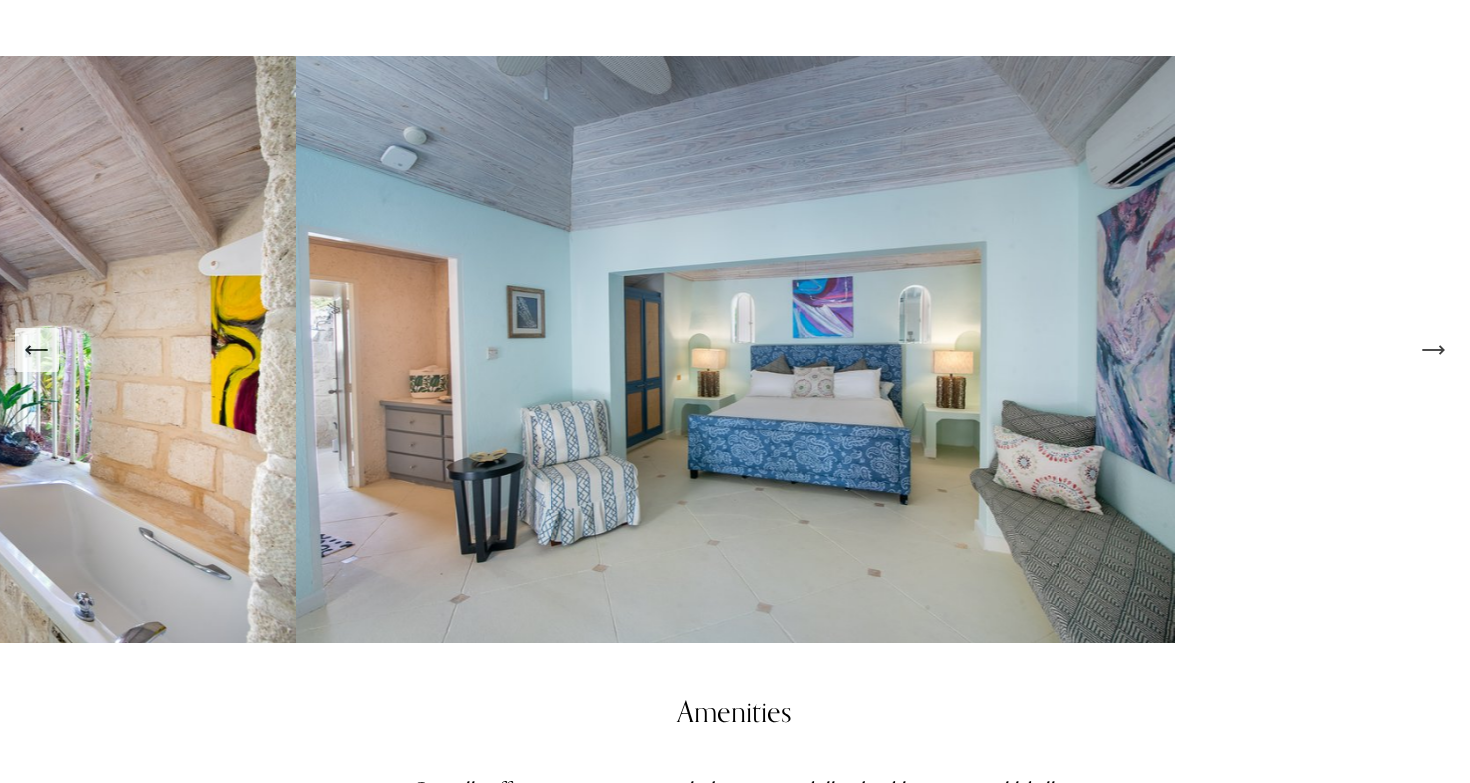 click 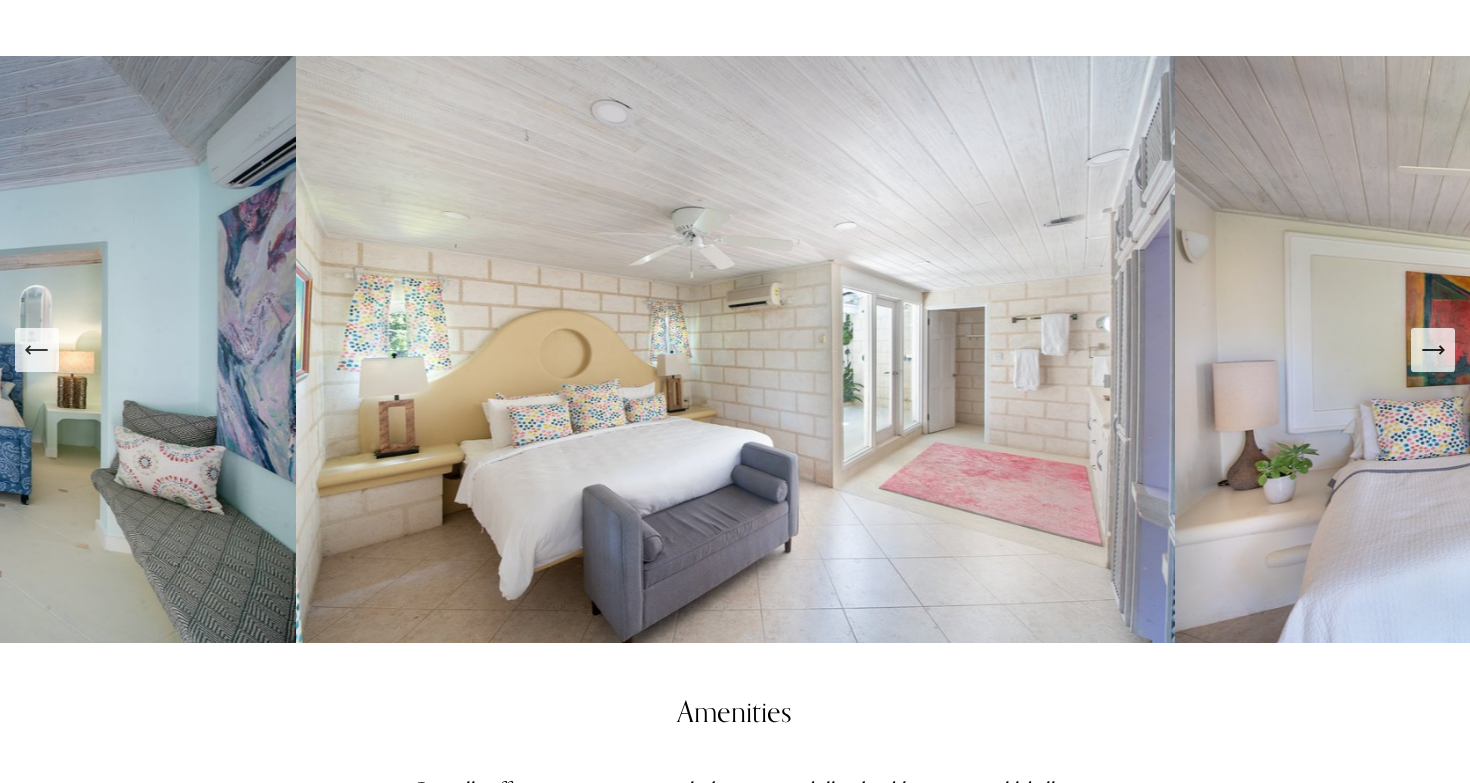 click 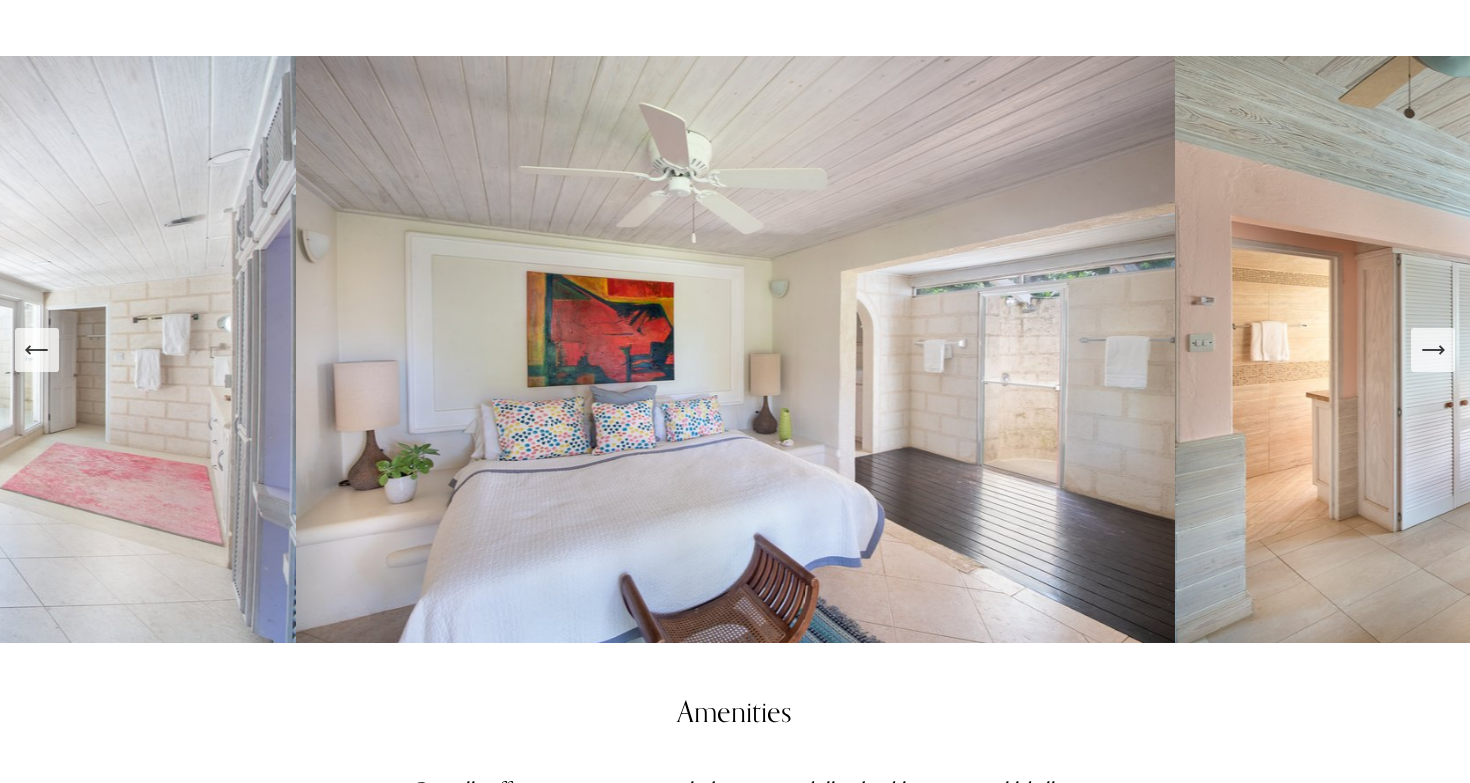 click 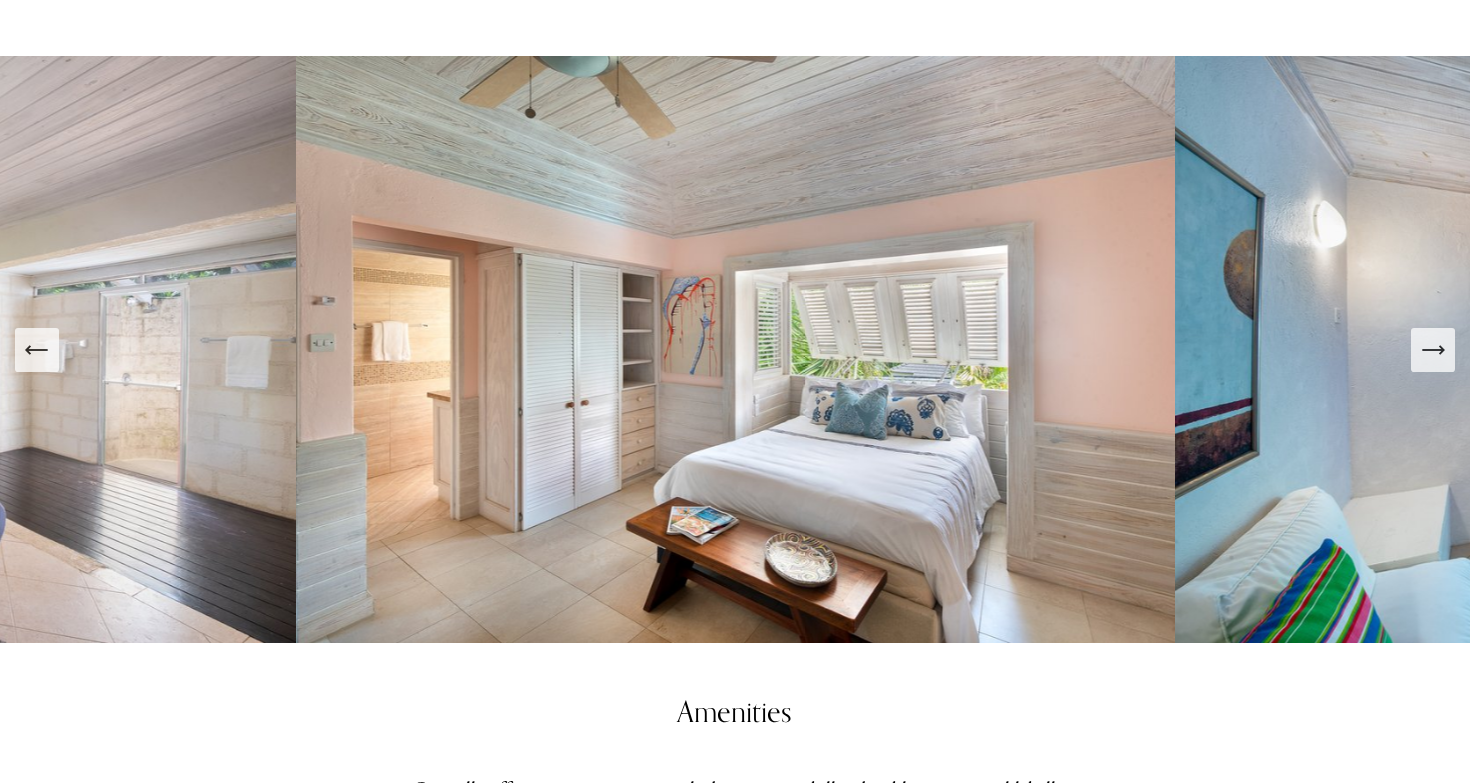 click 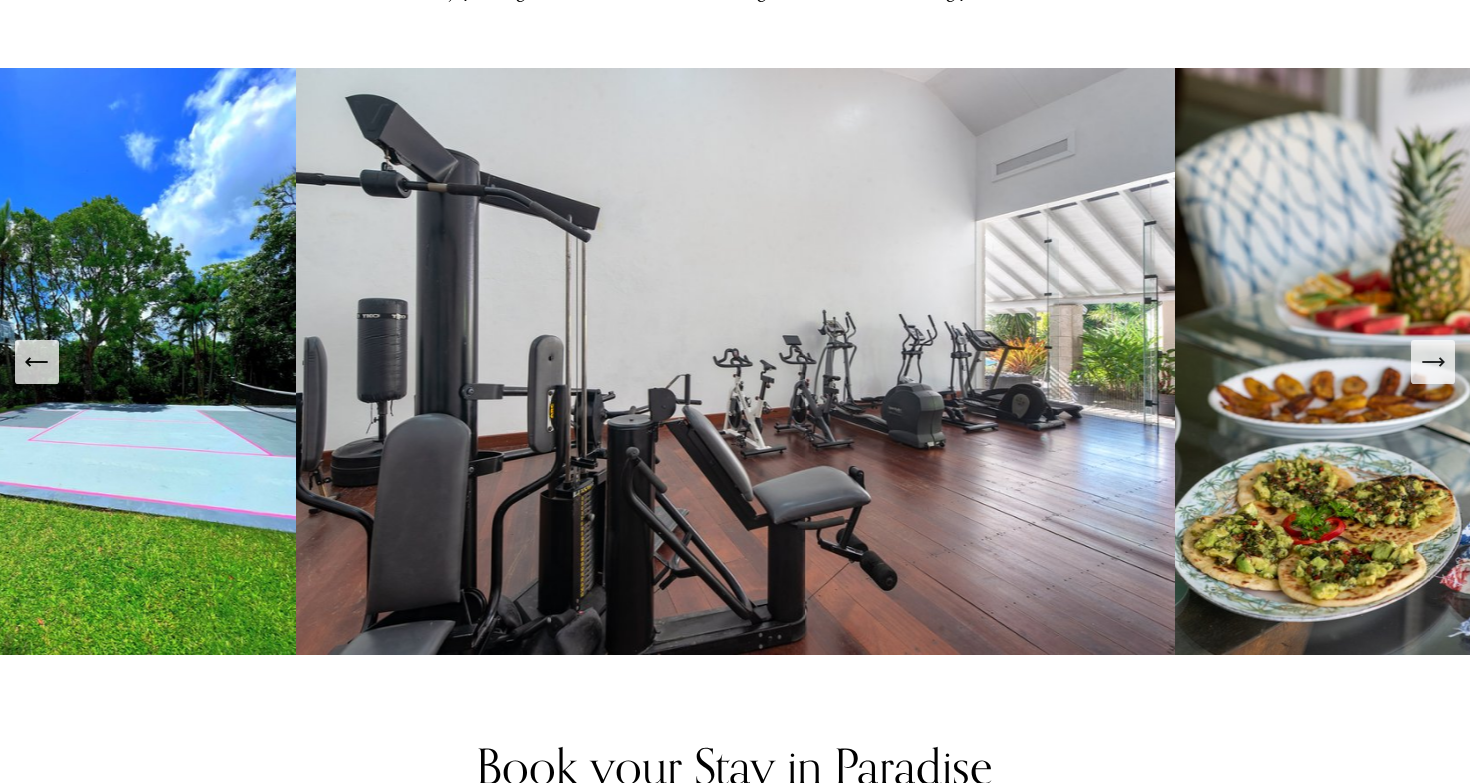 scroll, scrollTop: 3425, scrollLeft: 0, axis: vertical 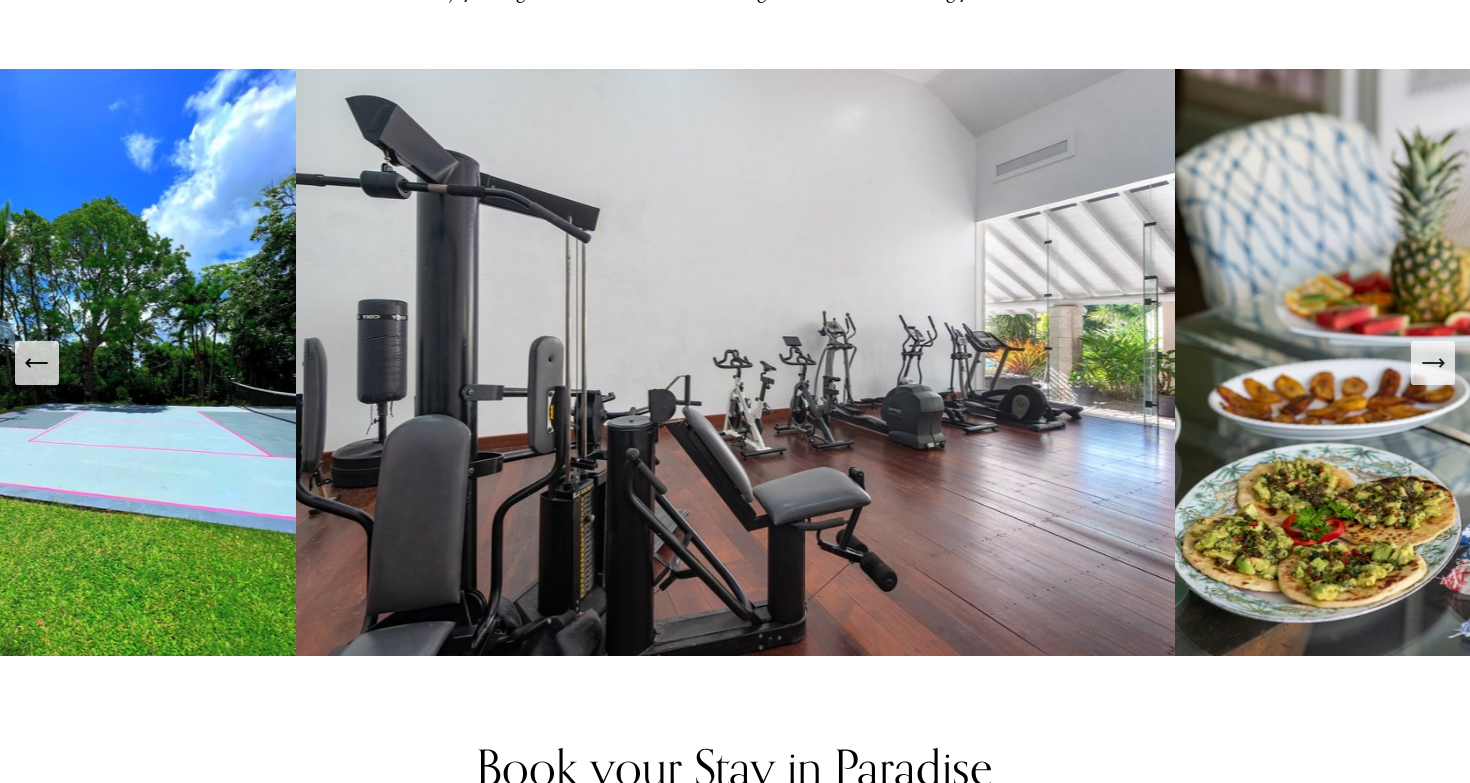 click 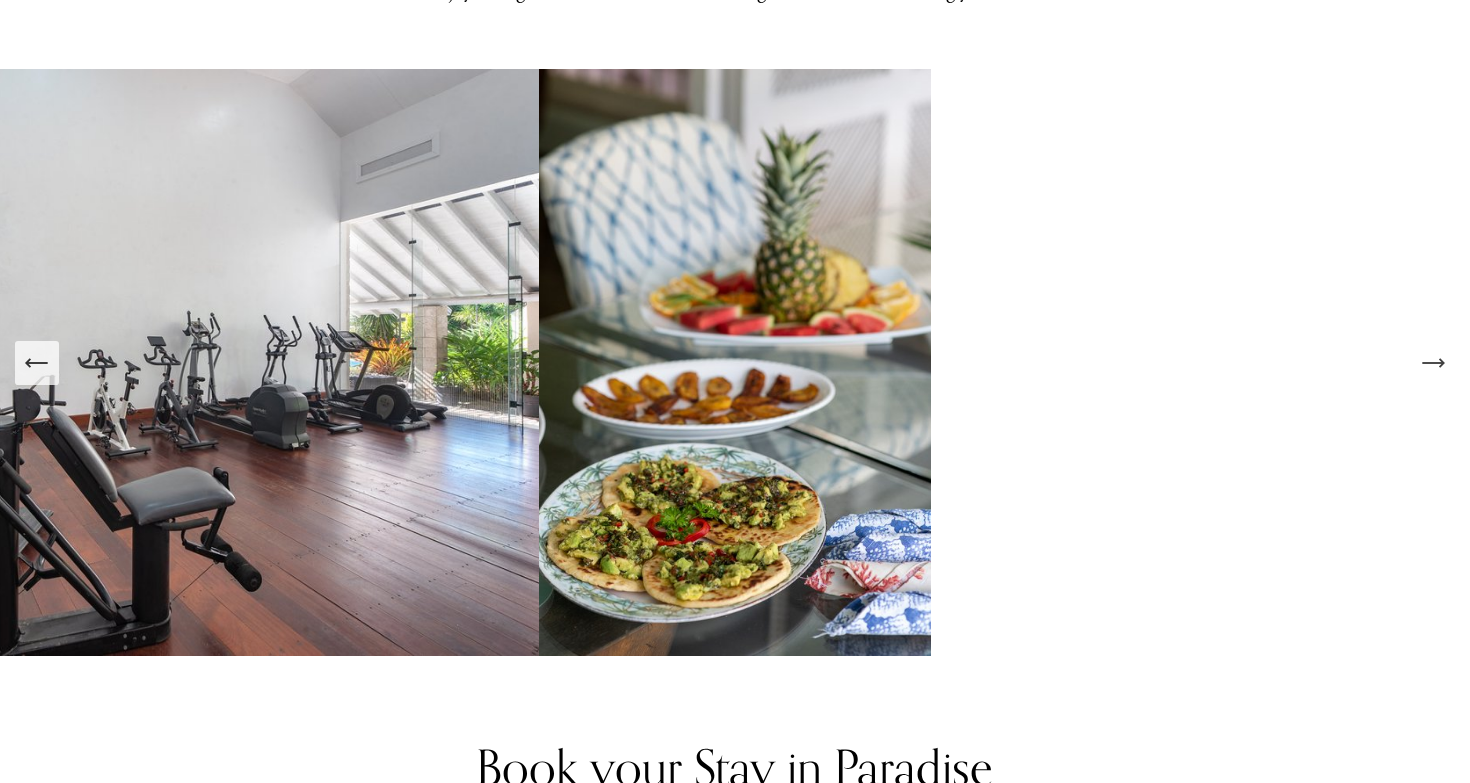 click 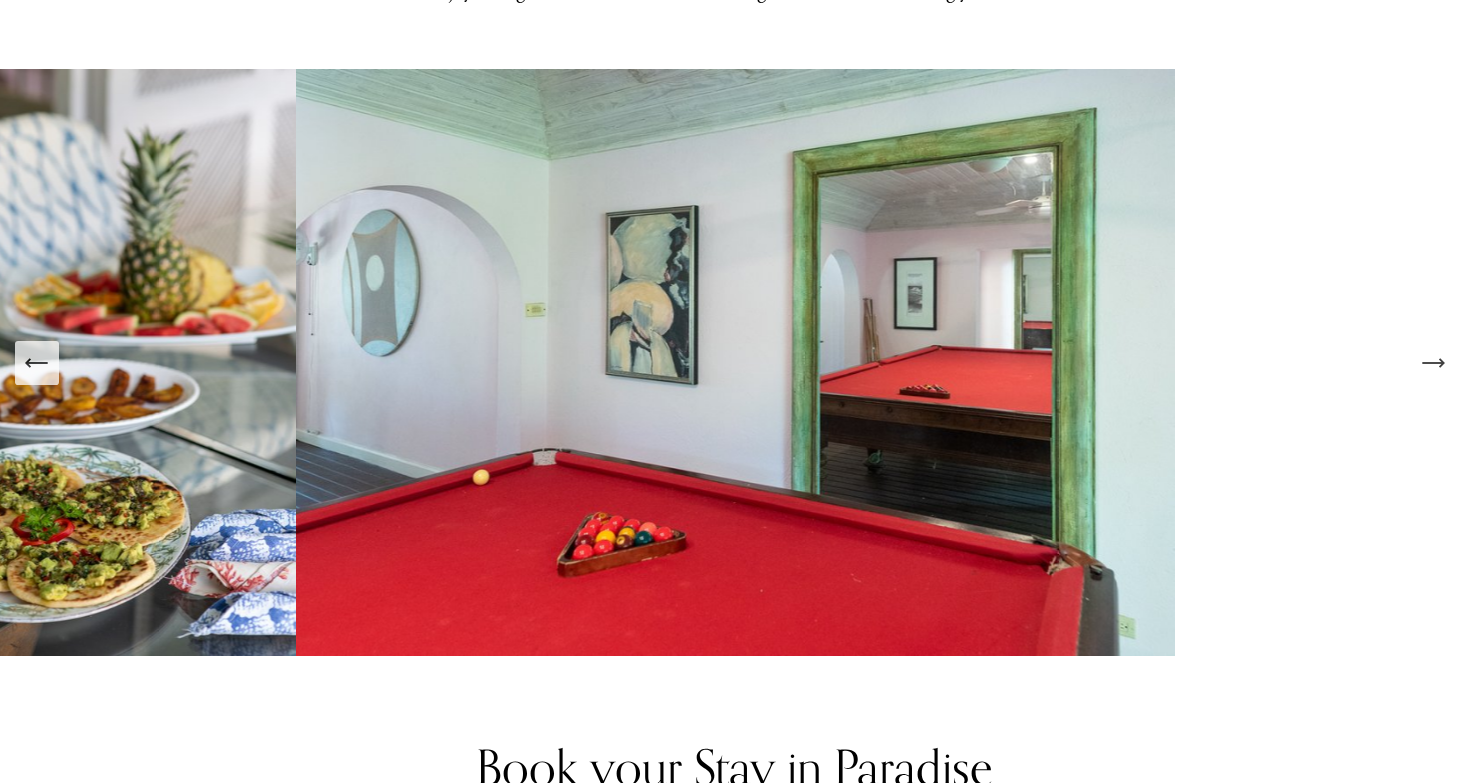 click 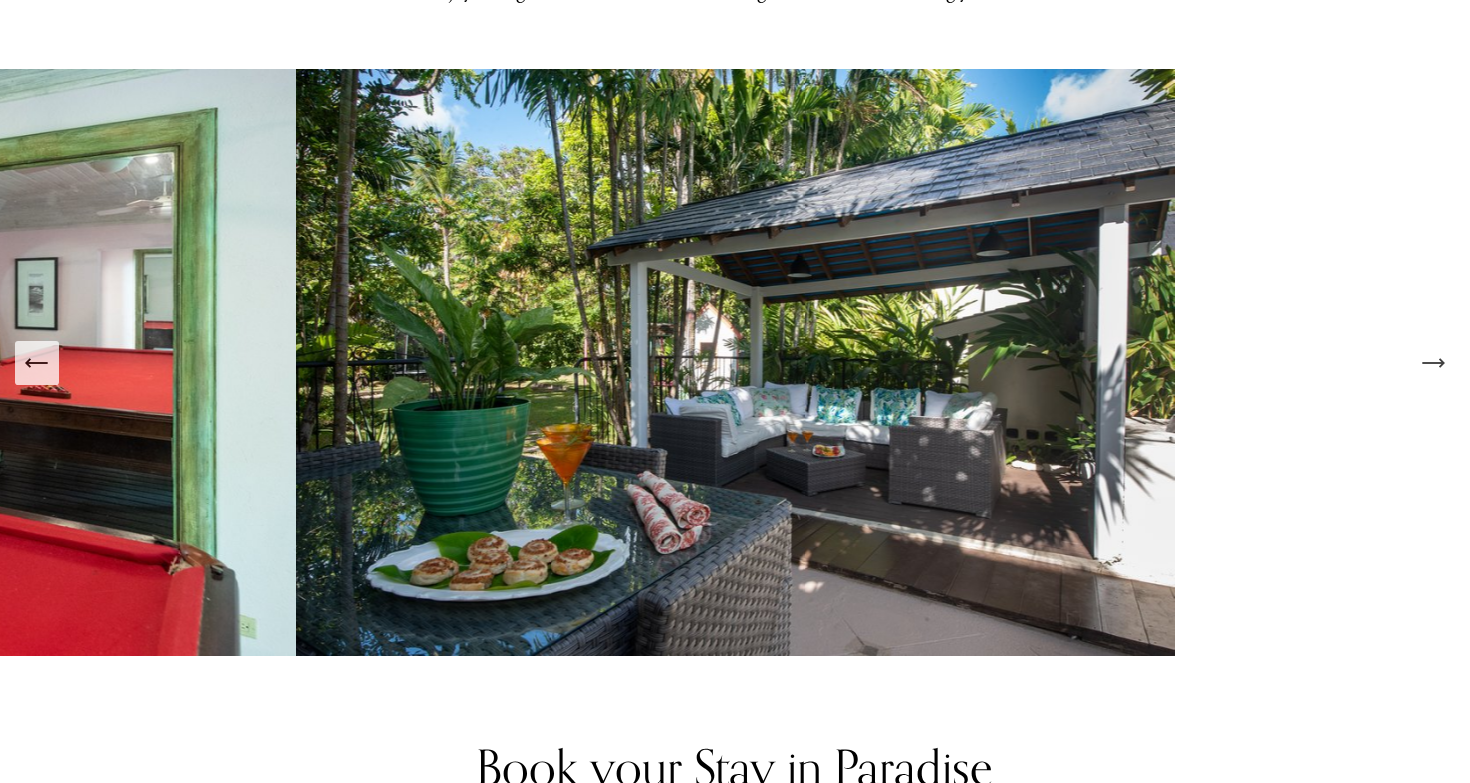 click 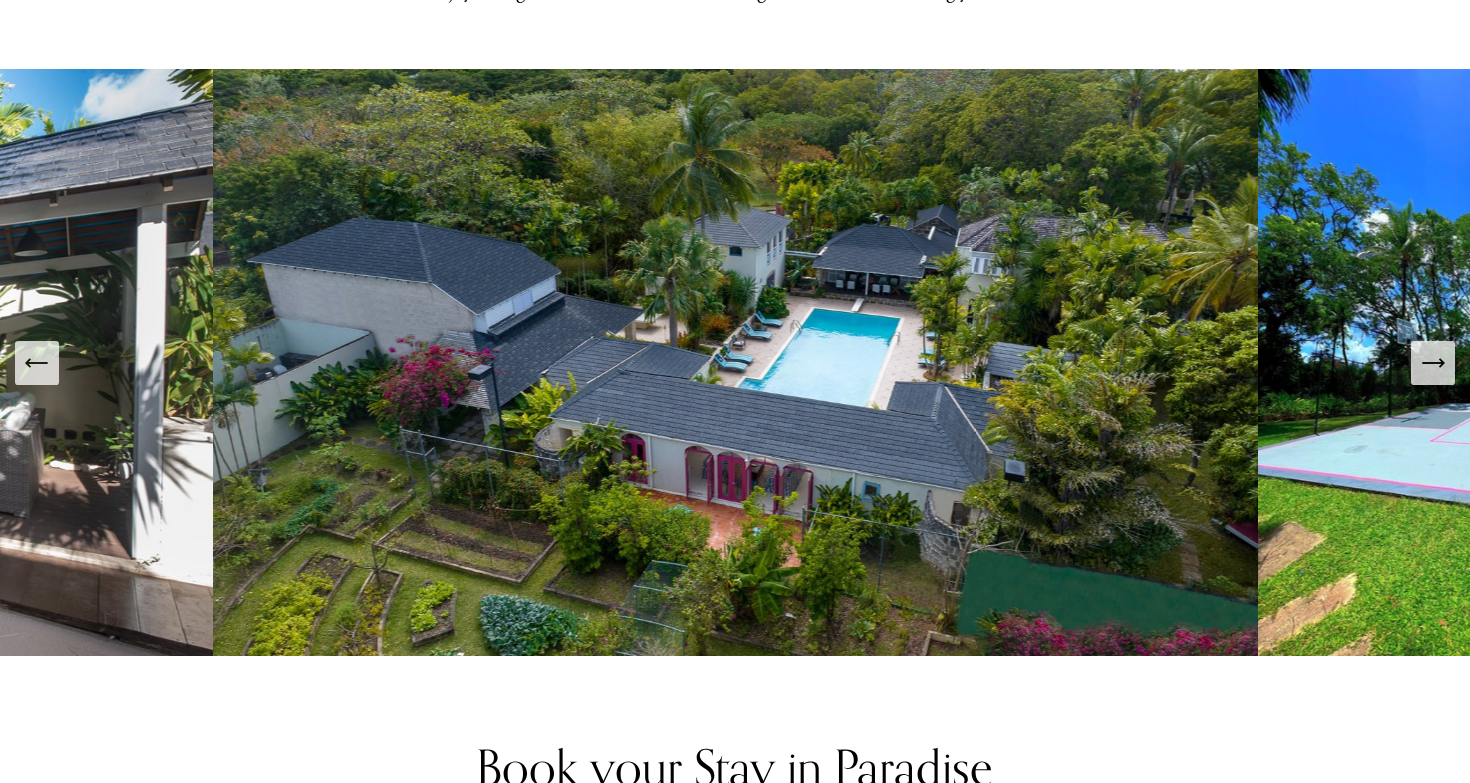 click 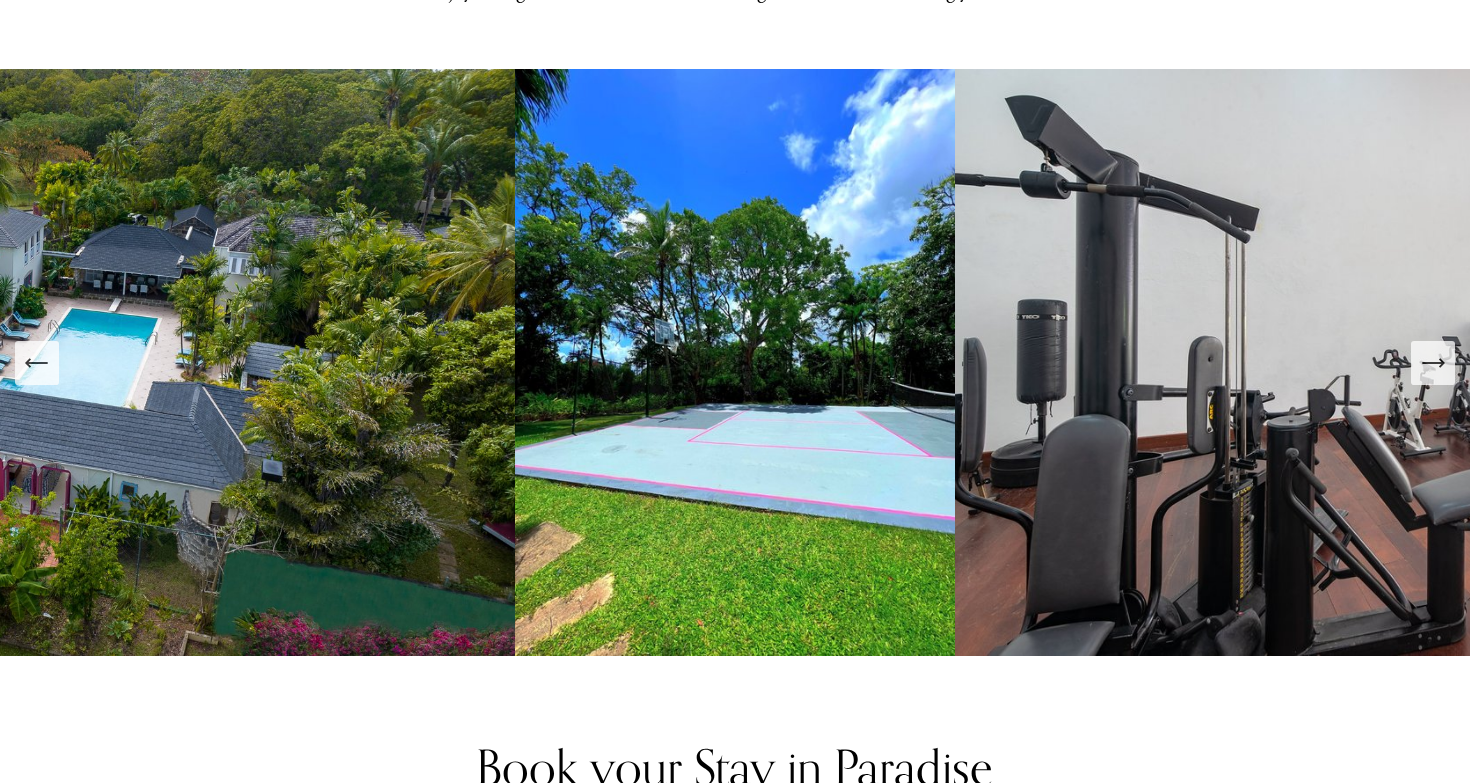 click 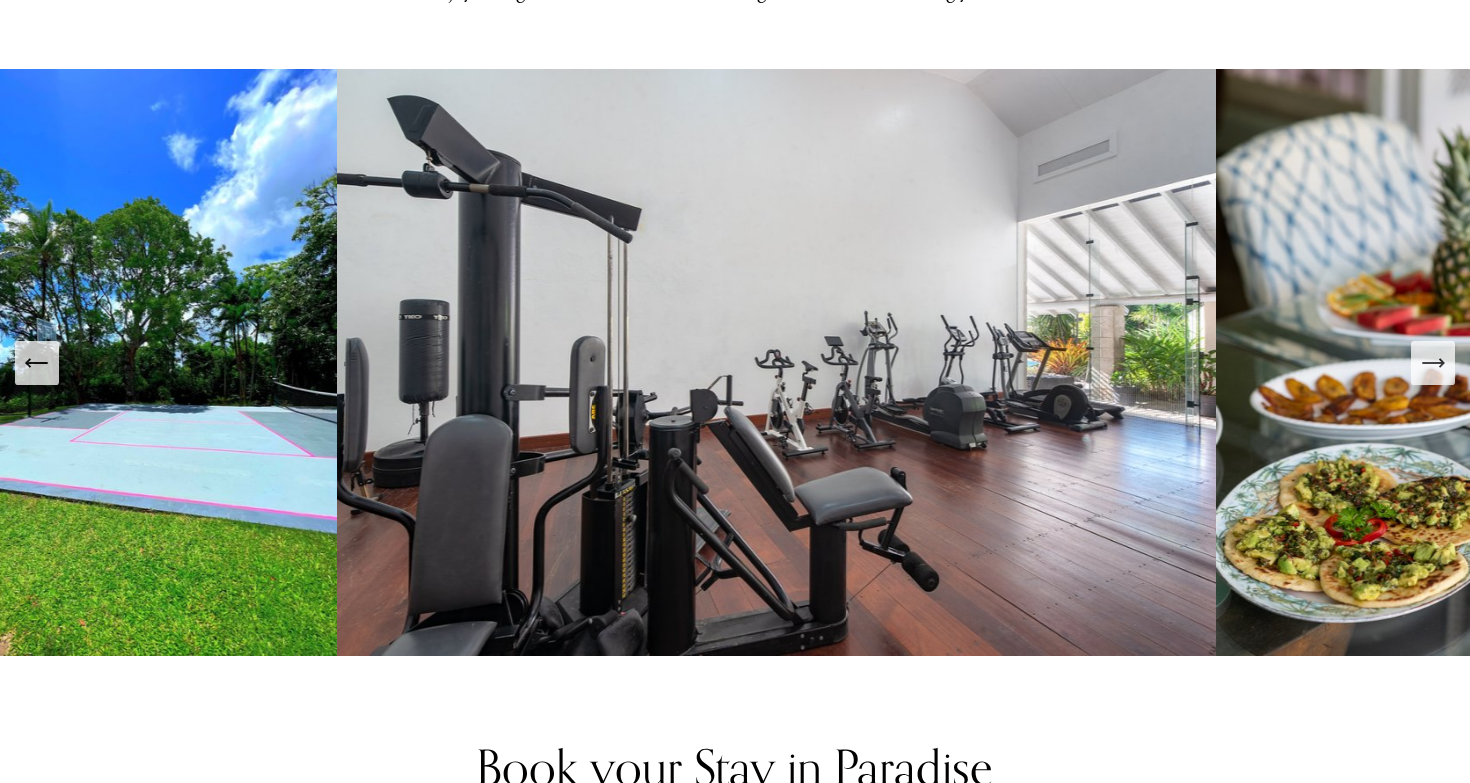 click 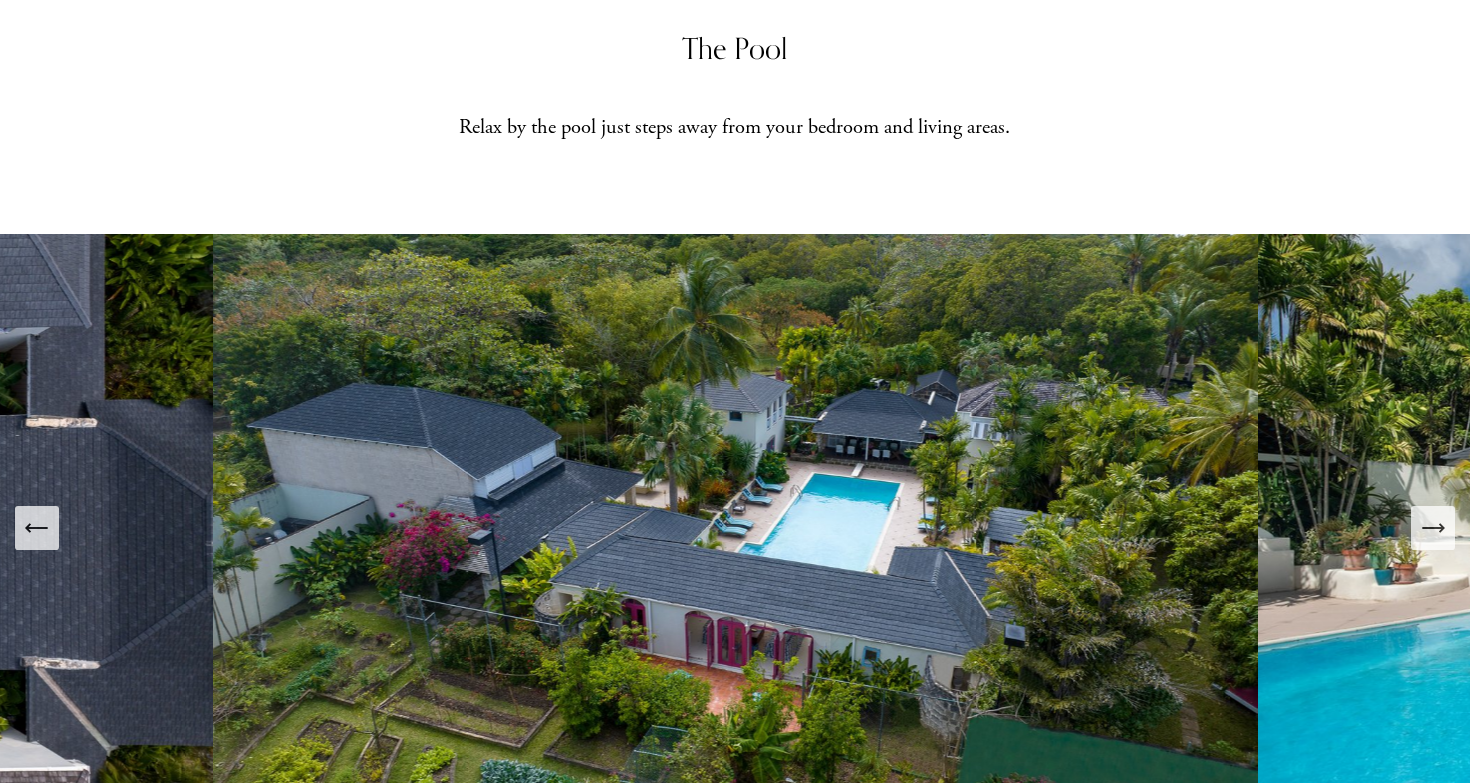 scroll, scrollTop: 0, scrollLeft: 0, axis: both 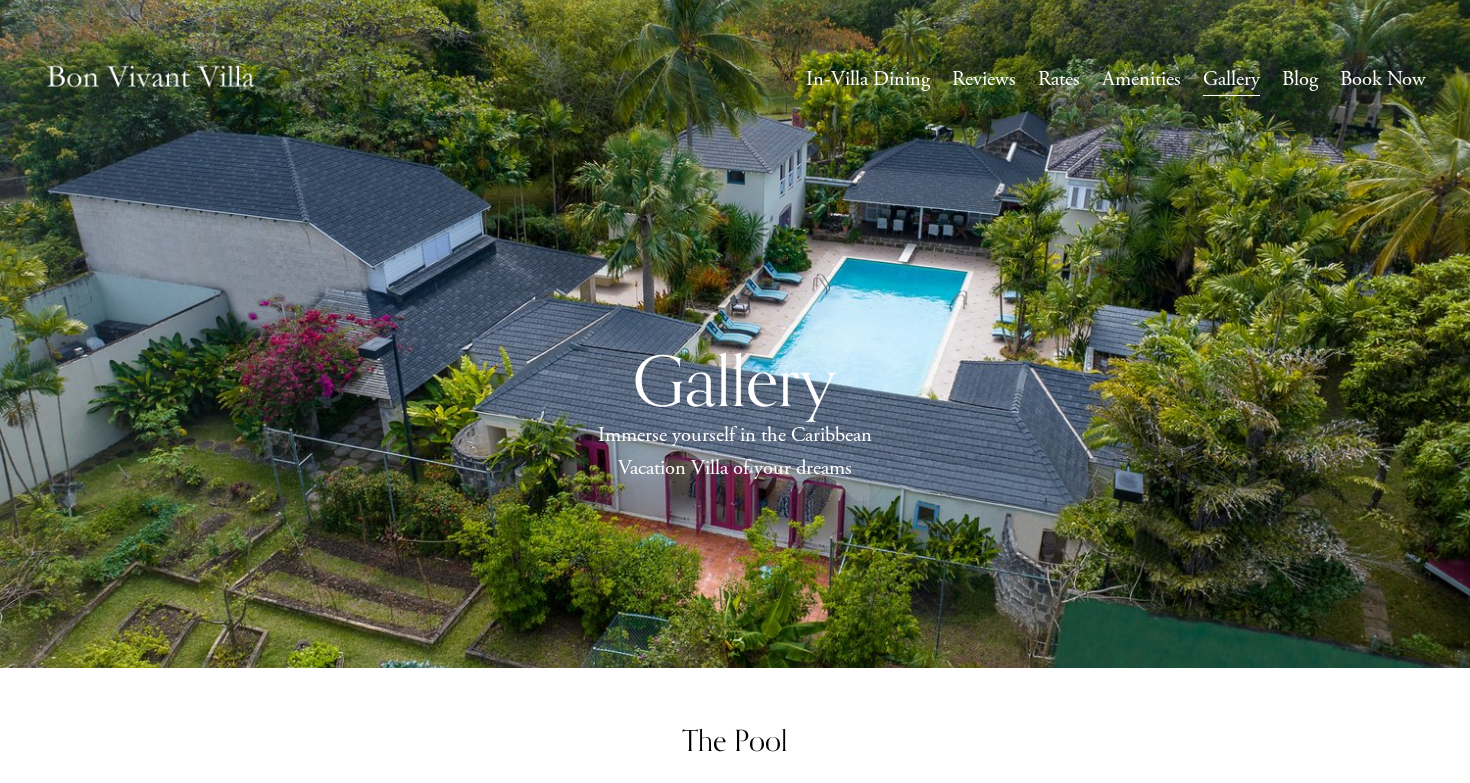 click on "Blog" at bounding box center [1300, 79] 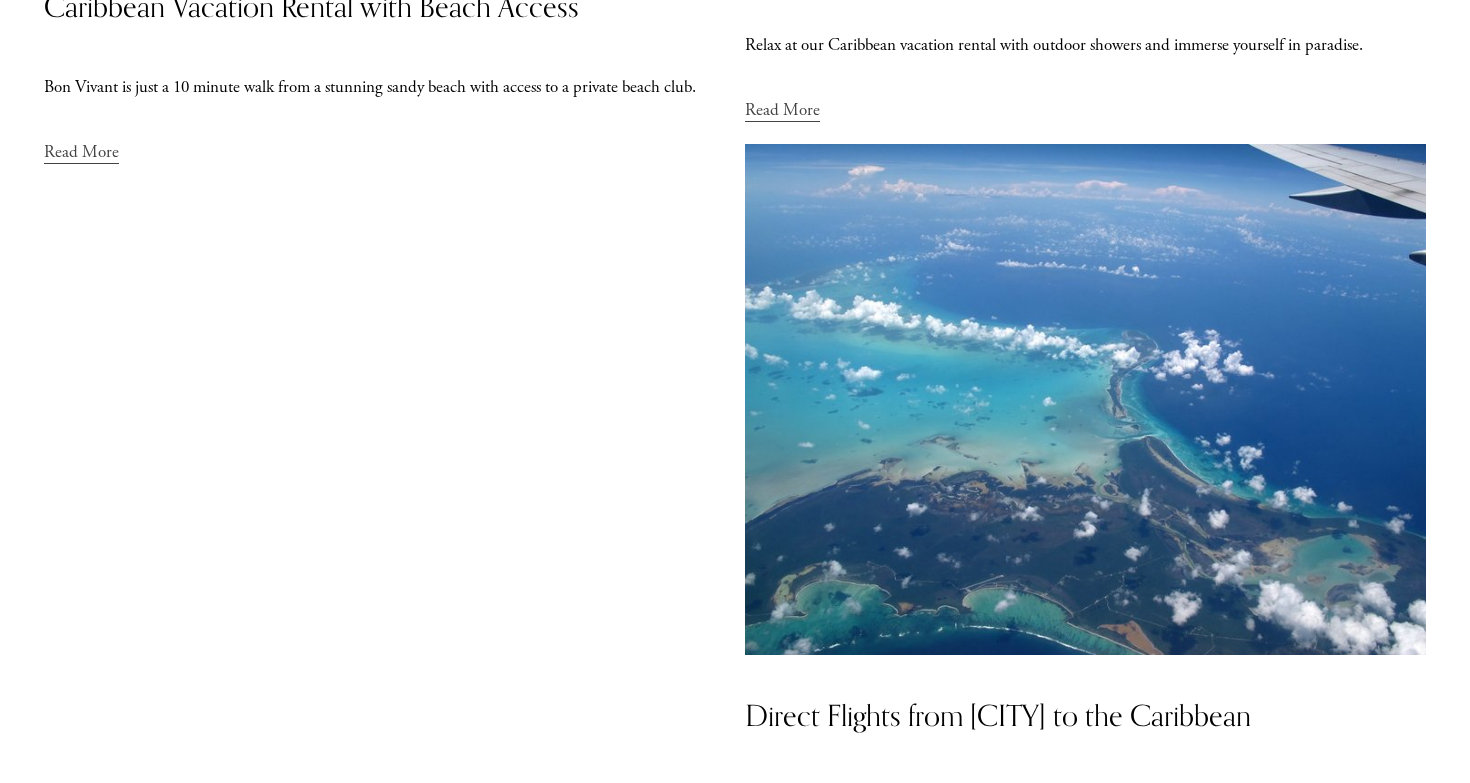 scroll, scrollTop: 1500, scrollLeft: 0, axis: vertical 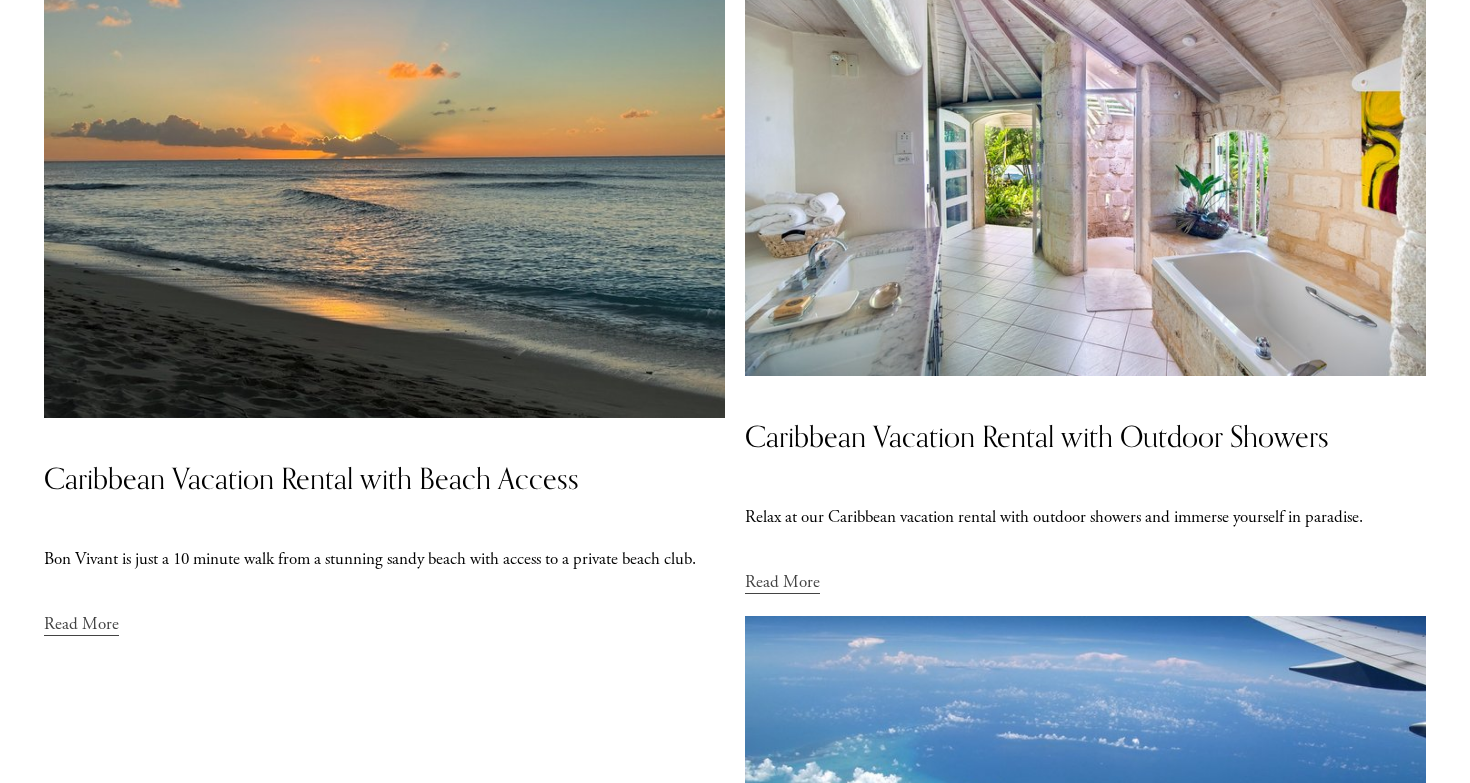 click at bounding box center [385, 162] 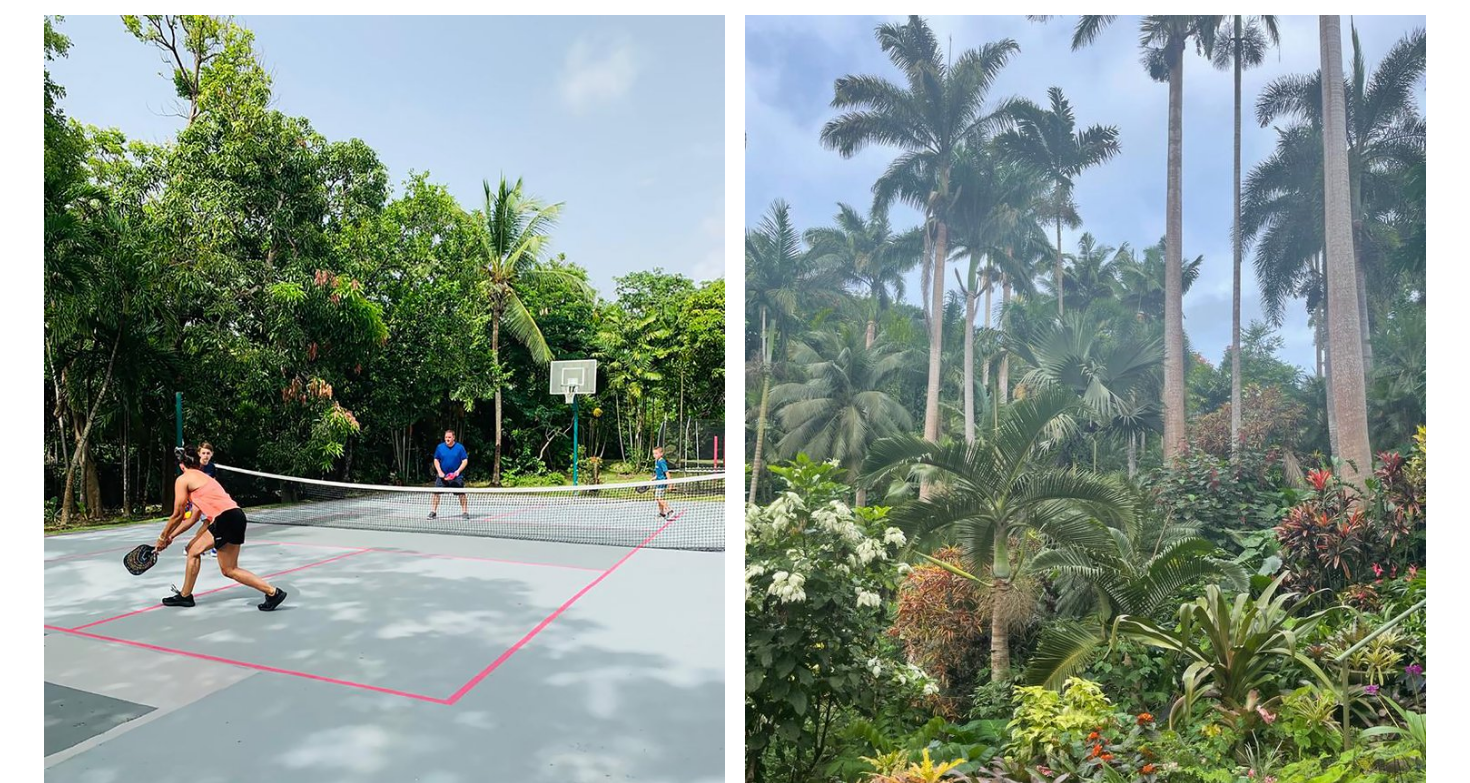 scroll, scrollTop: 0, scrollLeft: 0, axis: both 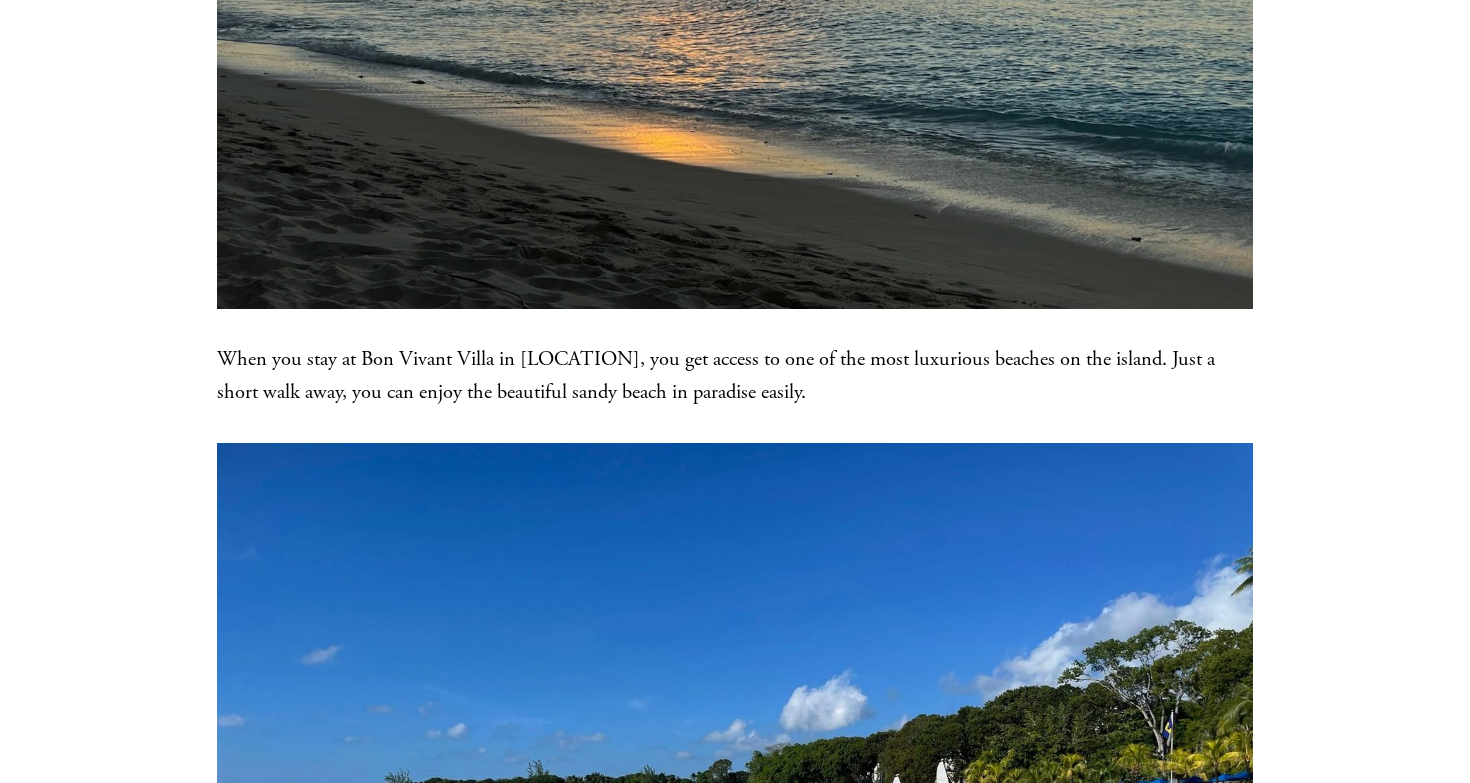click on "When you stay at Bon Vivant Villa in [LOCATION], you get access to one of the most luxurious beaches on the island. Just a short walk away, you can enjoy the beautiful sandy beach in paradise easily." at bounding box center [735, 376] 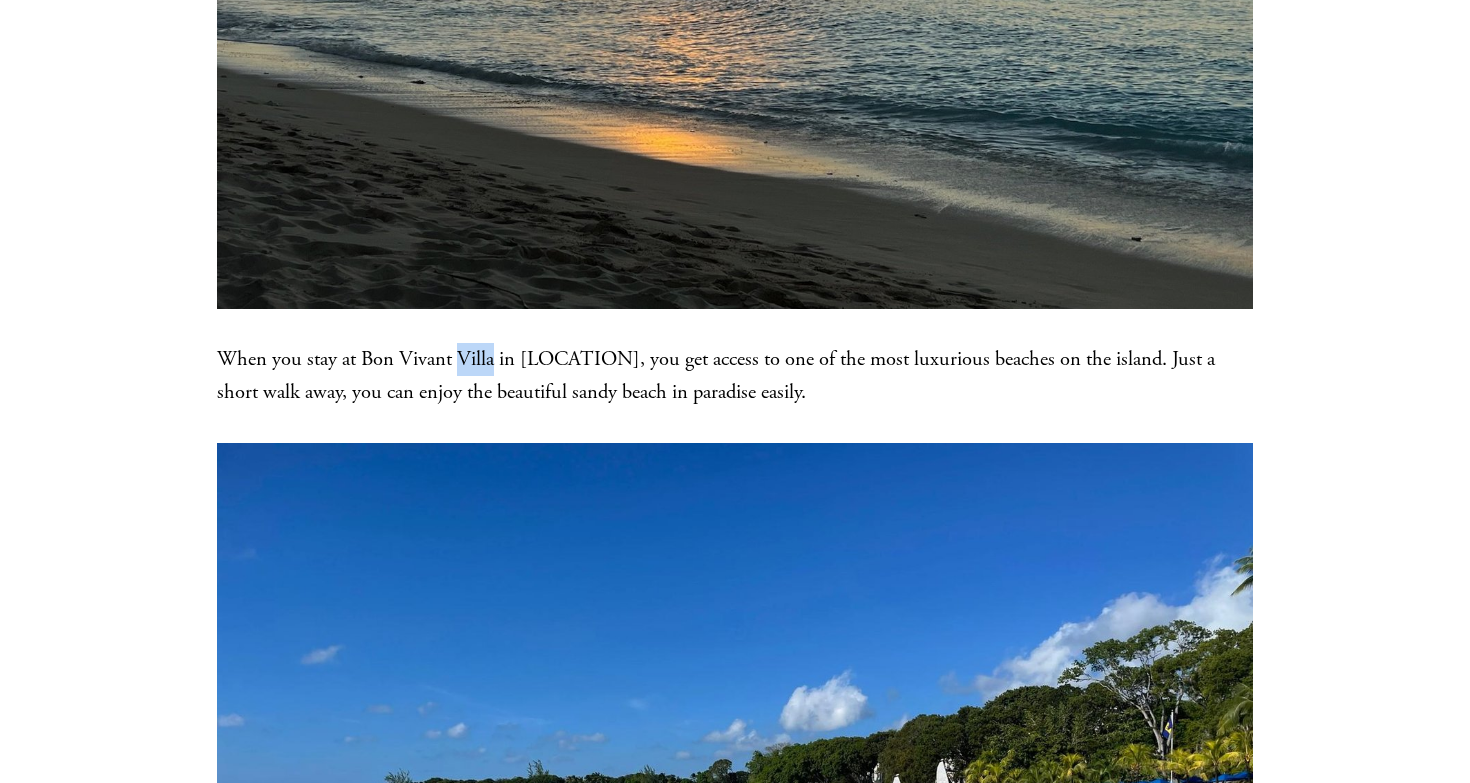 click on "When you stay at Bon Vivant Villa in [LOCATION], you get access to one of the most luxurious beaches on the island. Just a short walk away, you can enjoy the beautiful sandy beach in paradise easily." at bounding box center [735, 376] 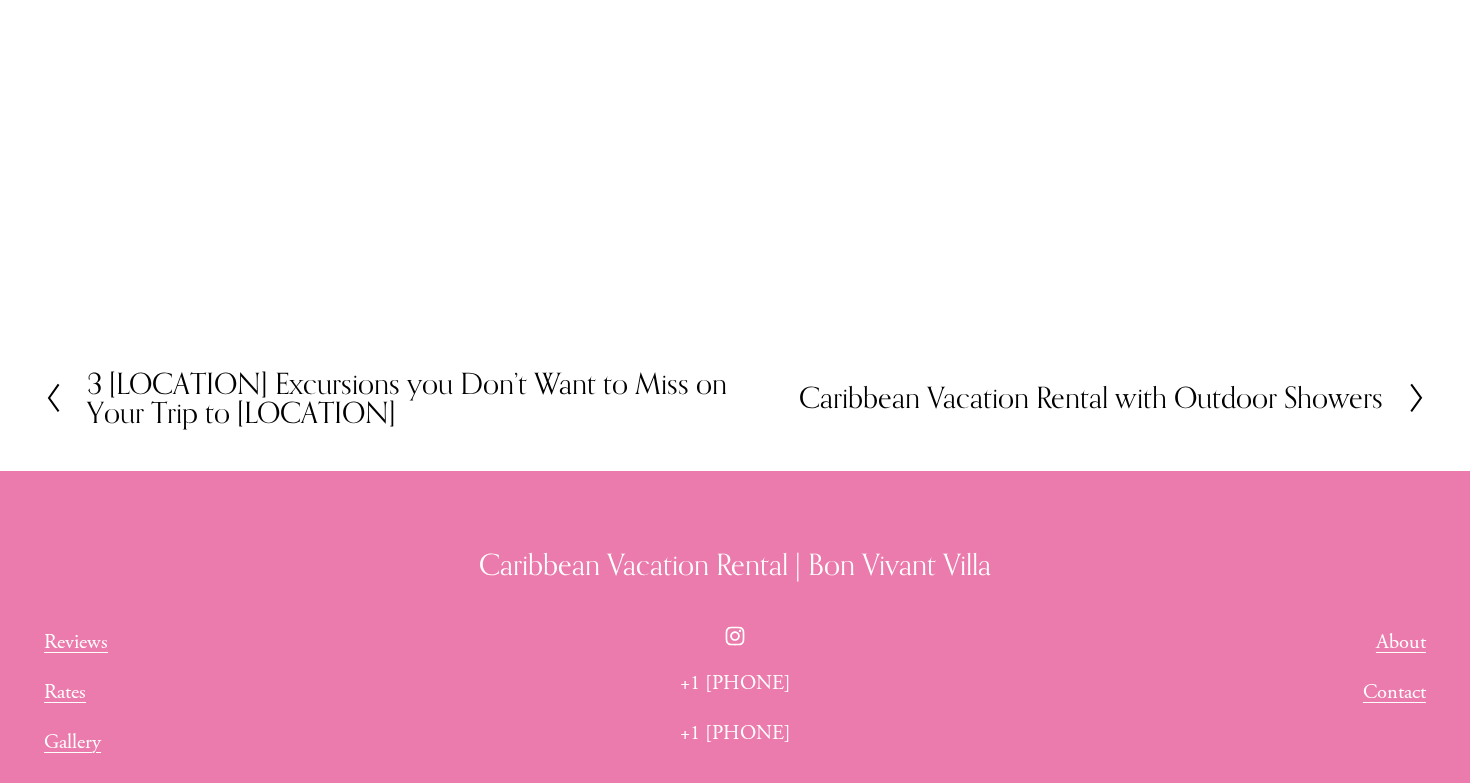 scroll, scrollTop: 4686, scrollLeft: 0, axis: vertical 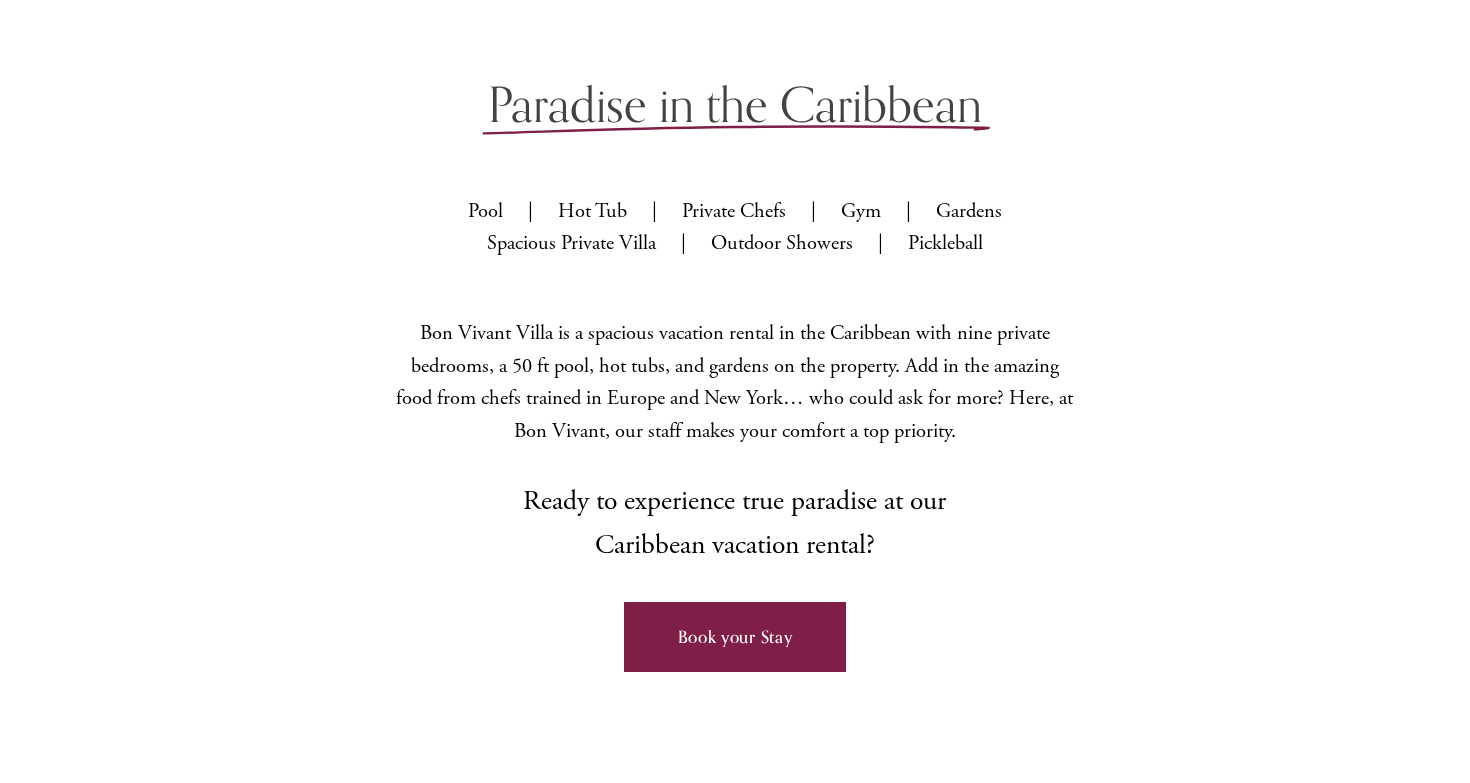 click on "Pool     |     Hot Tub     |     Private Chefs     |     Gym     |     Gardens Spacious Private Villa     |     Outdoor Showers     |     Pickleball" at bounding box center [734, 228] 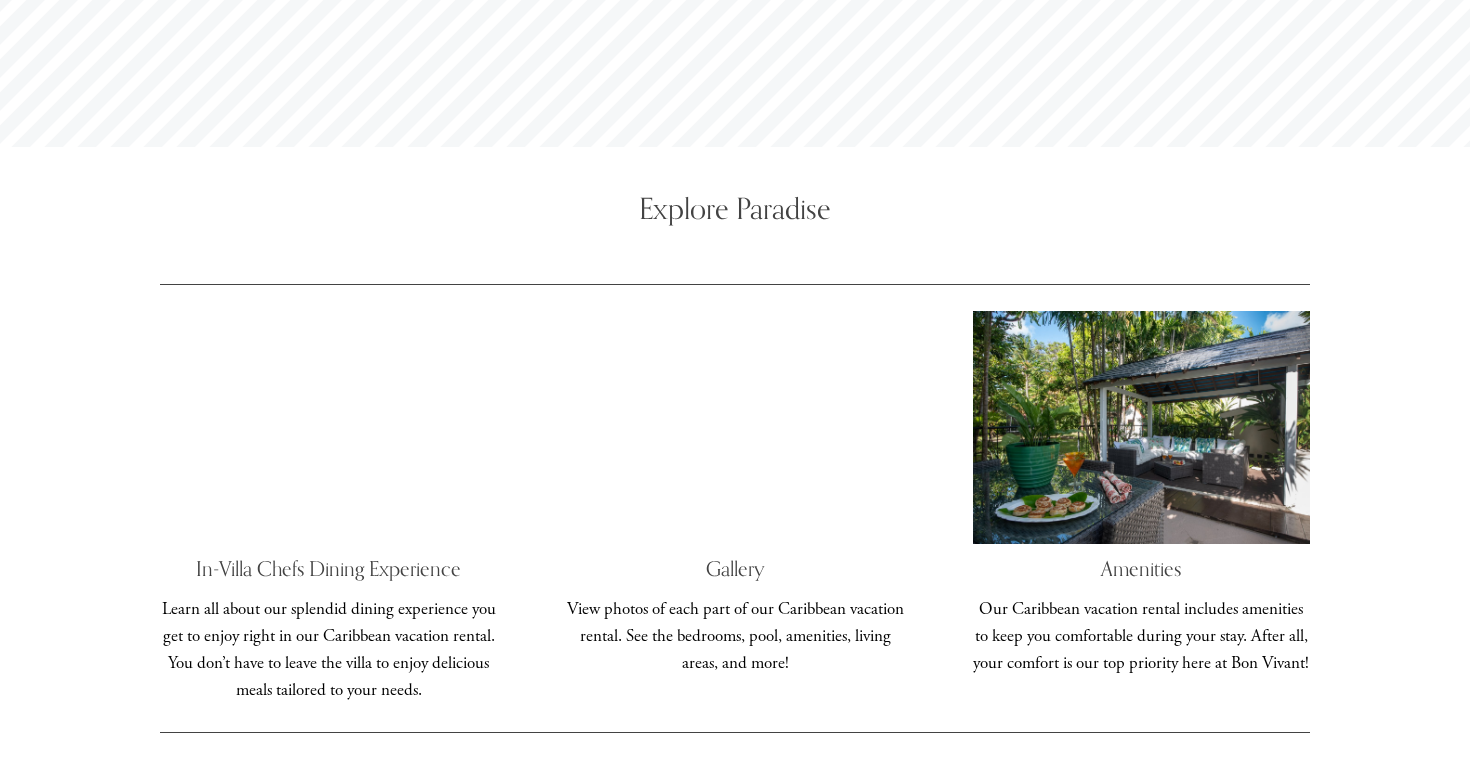 scroll, scrollTop: 6975, scrollLeft: 0, axis: vertical 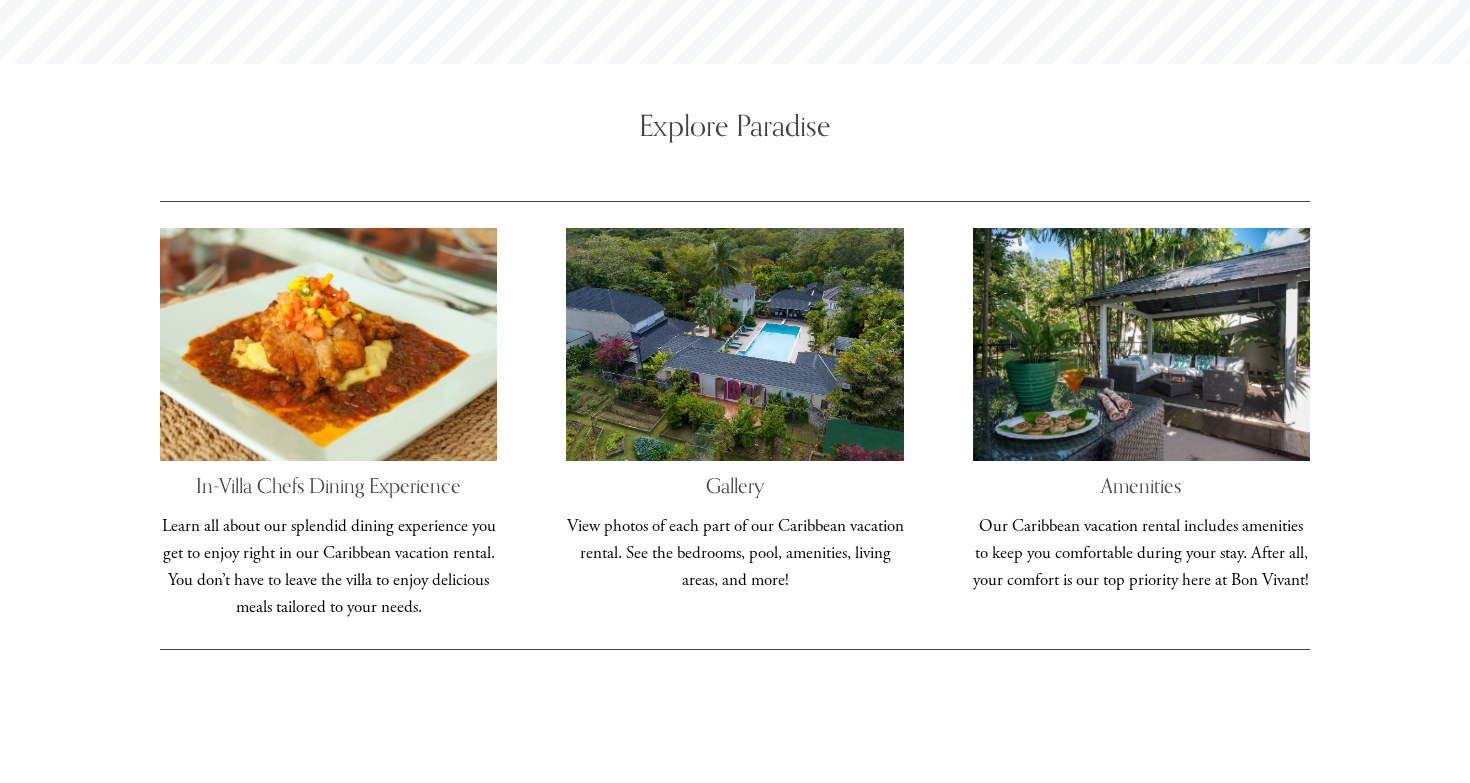click at bounding box center [734, 344] 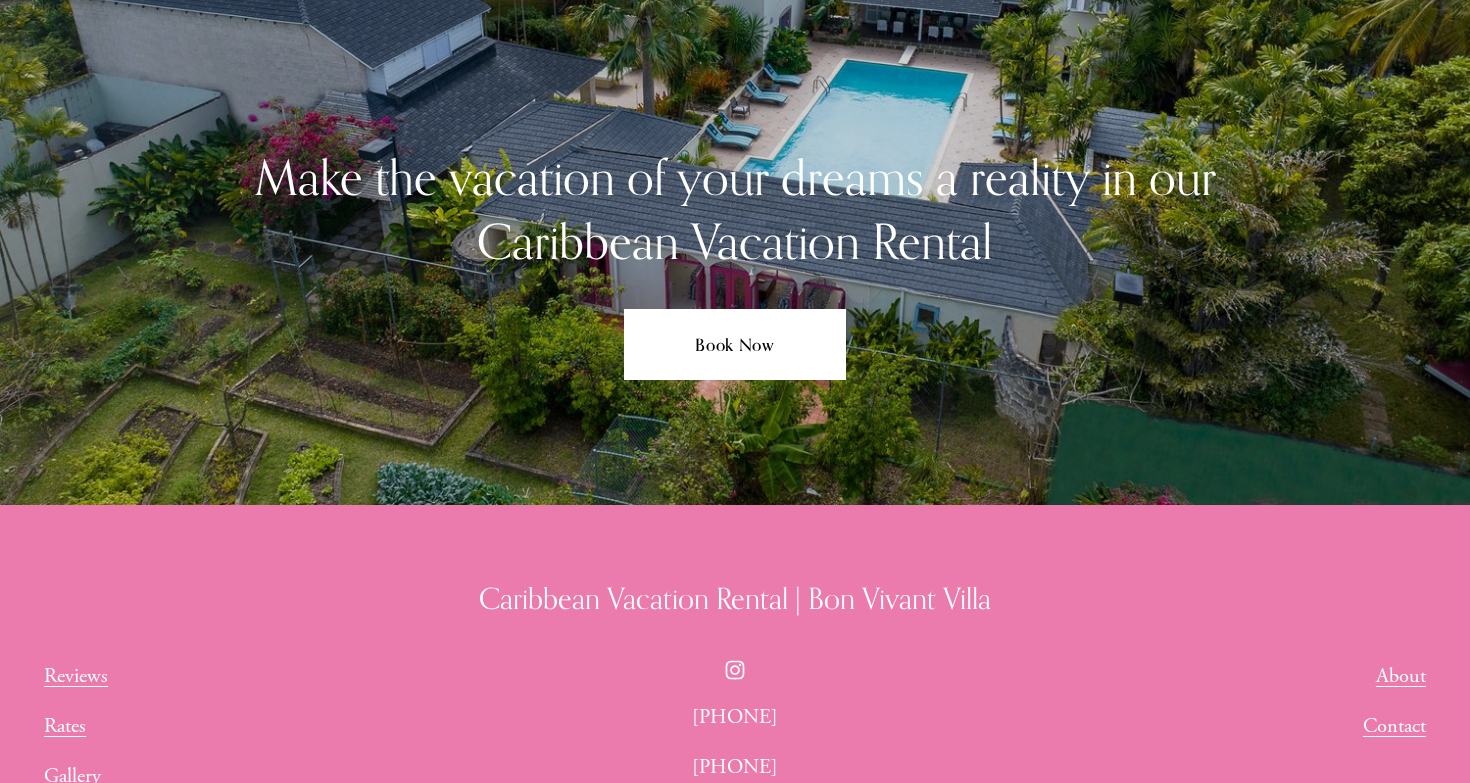 scroll, scrollTop: 10448, scrollLeft: 0, axis: vertical 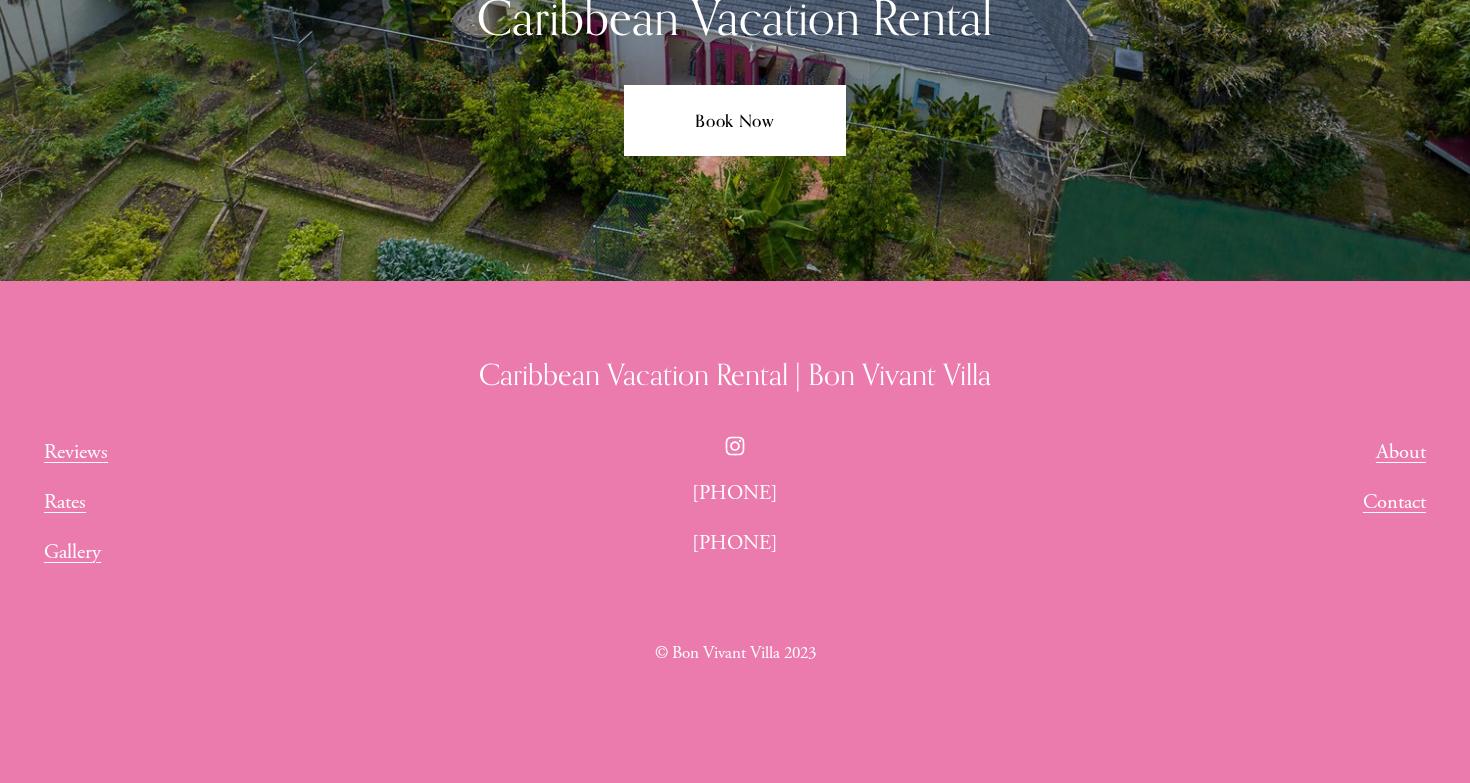 click on "Rates" at bounding box center (65, 502) 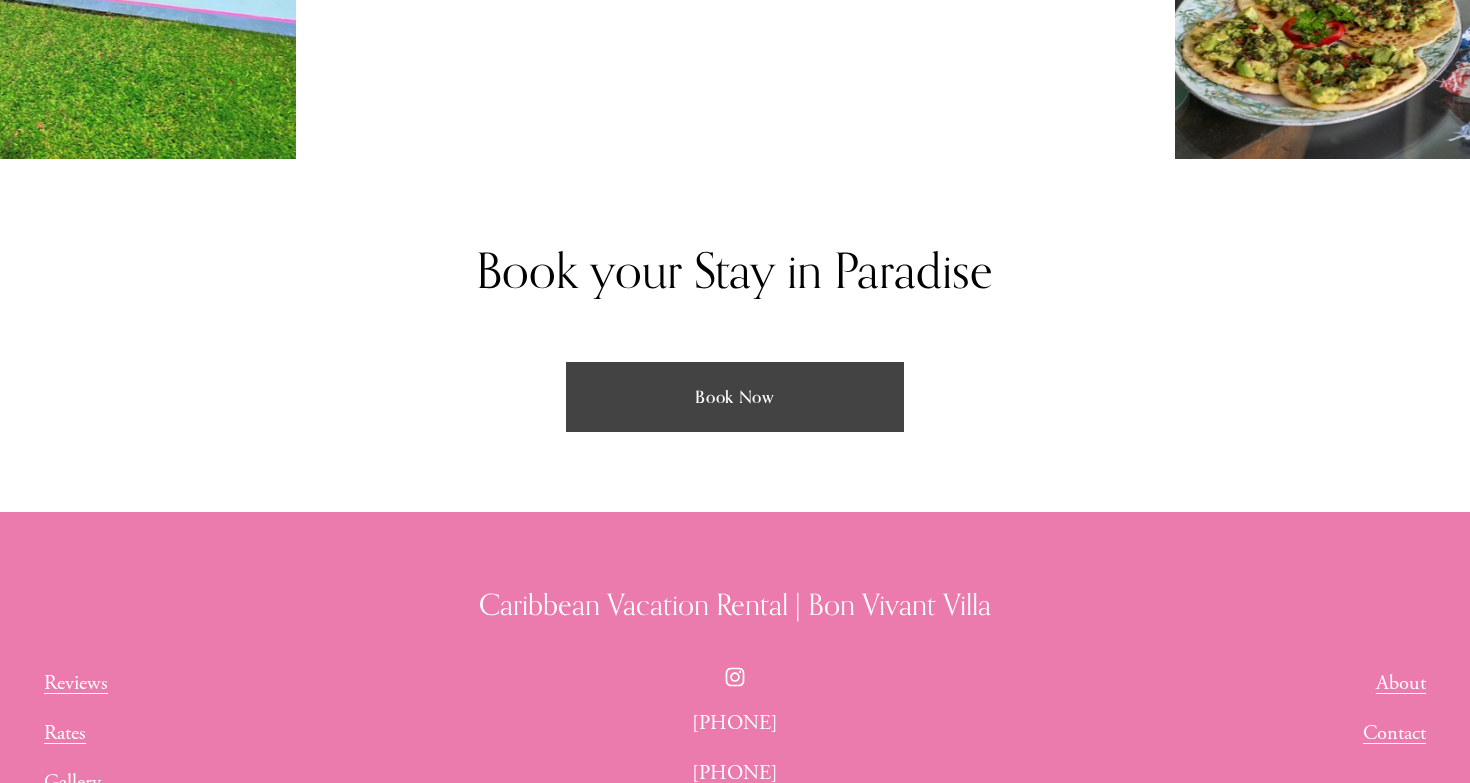 scroll, scrollTop: 4153, scrollLeft: 0, axis: vertical 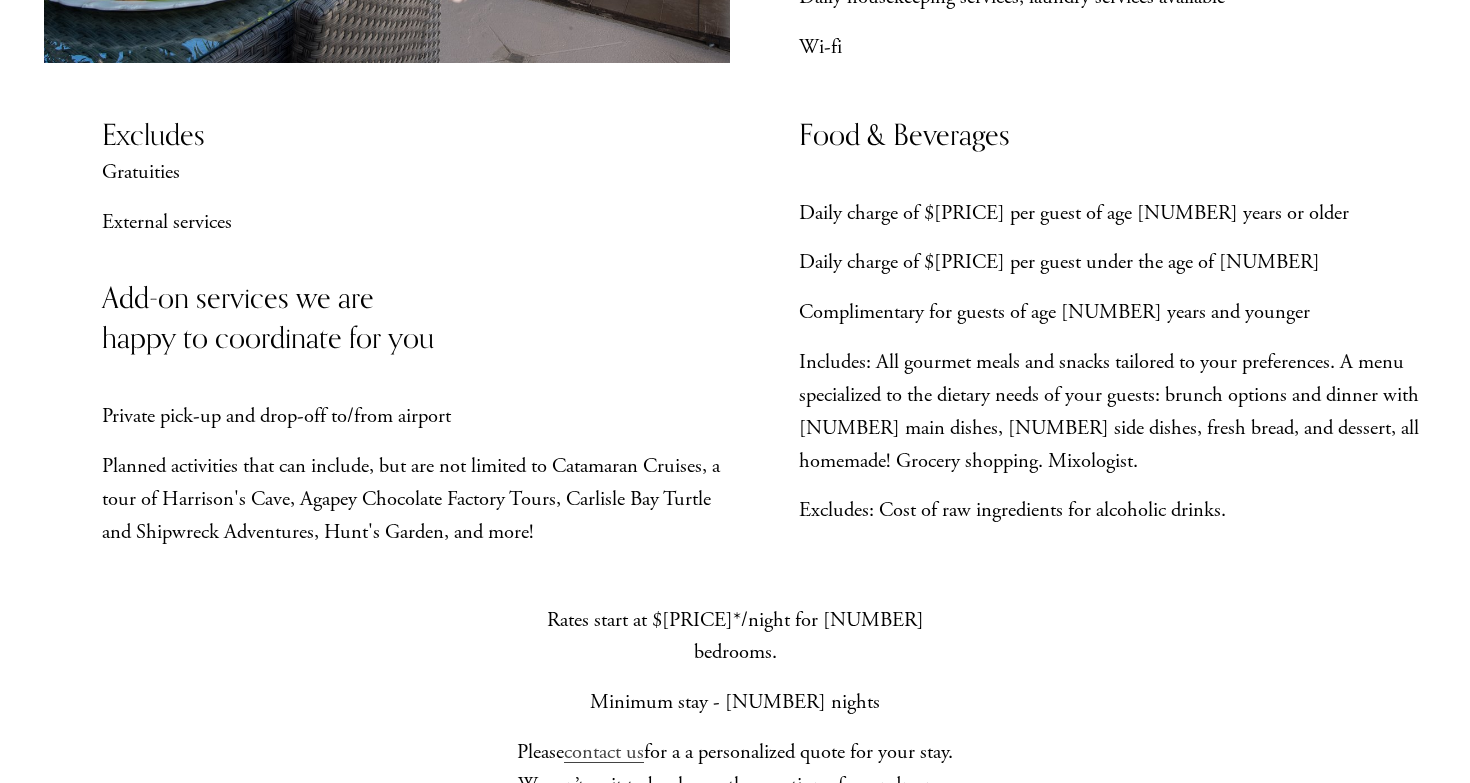 click on "Daily charge of $[PRICE] per guest under the age of [NUMBER]" at bounding box center [1112, 262] 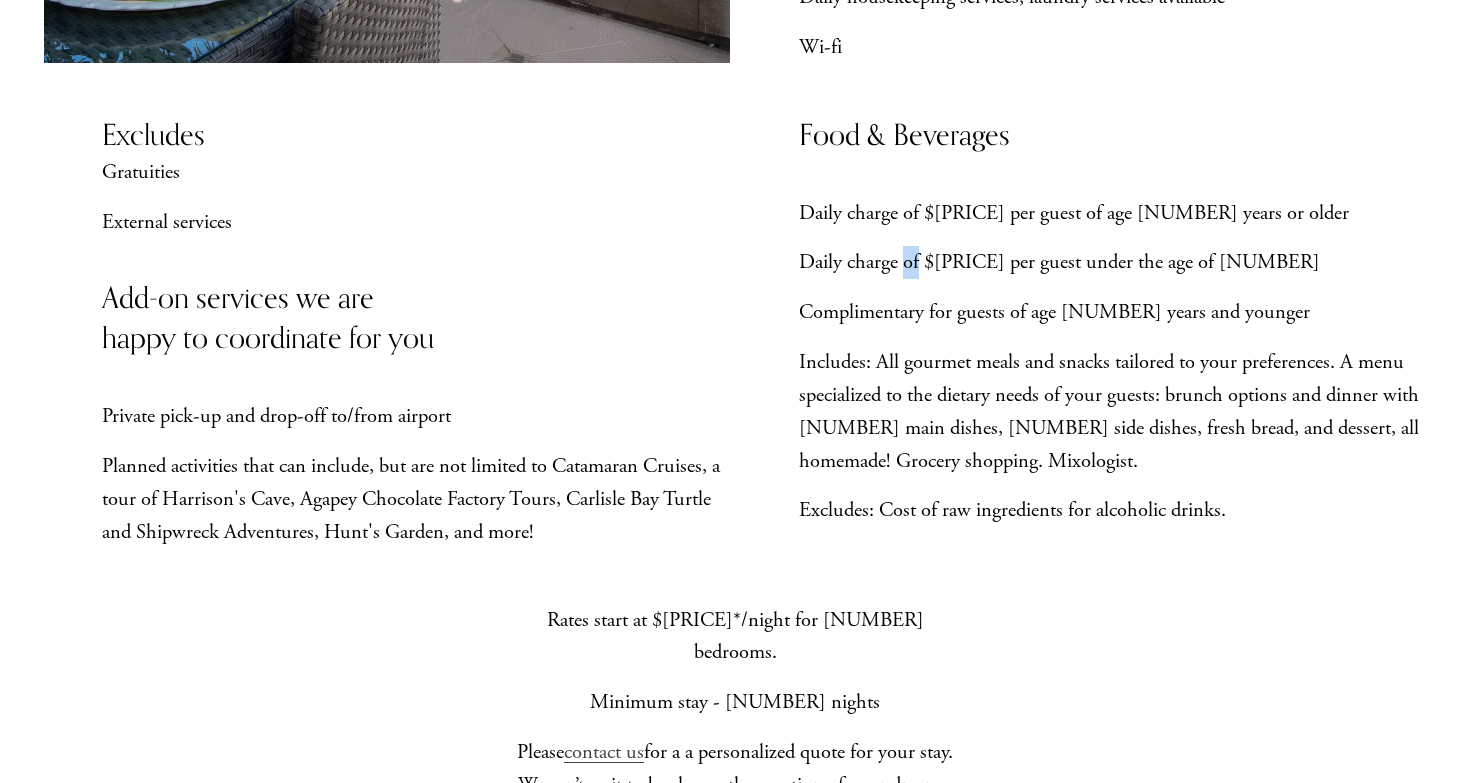 click on "Daily charge of $[PRICE] per guest under the age of [NUMBER]" at bounding box center [1112, 262] 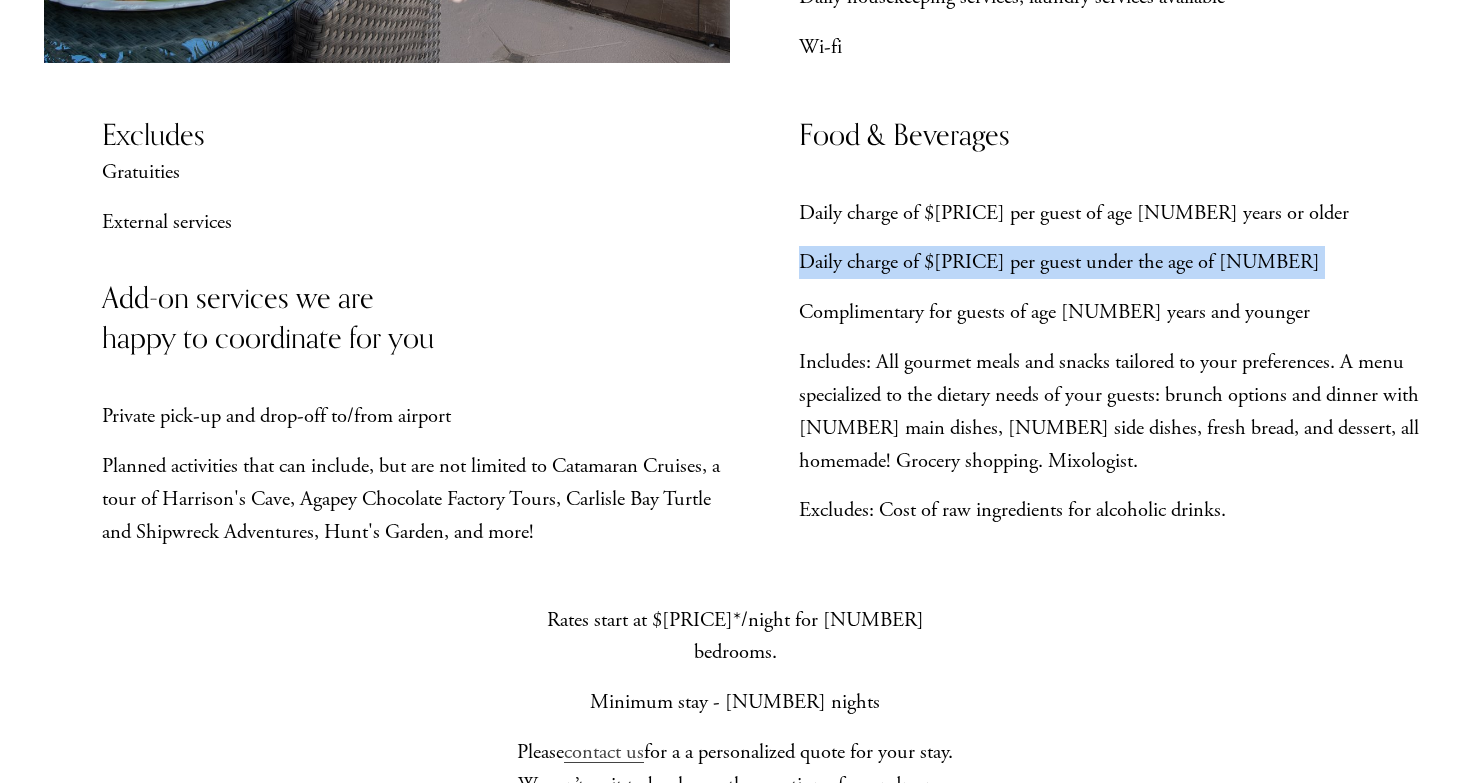 click on "Daily charge of $[PRICE] per guest of age [NUMBER] years or older" at bounding box center [1112, 213] 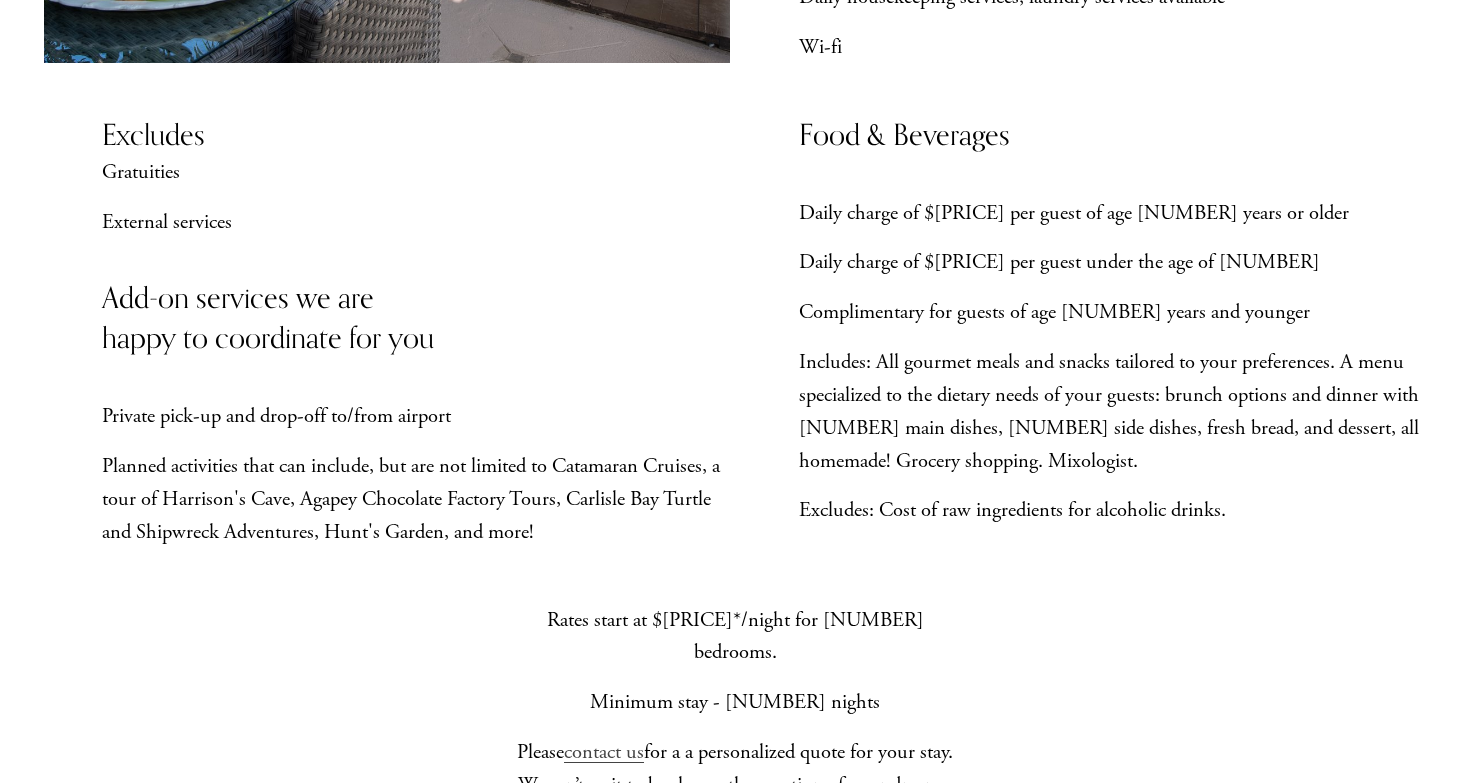 click on "Daily charge of $[PRICE] per guest of age [NUMBER] years or older" at bounding box center (1112, 213) 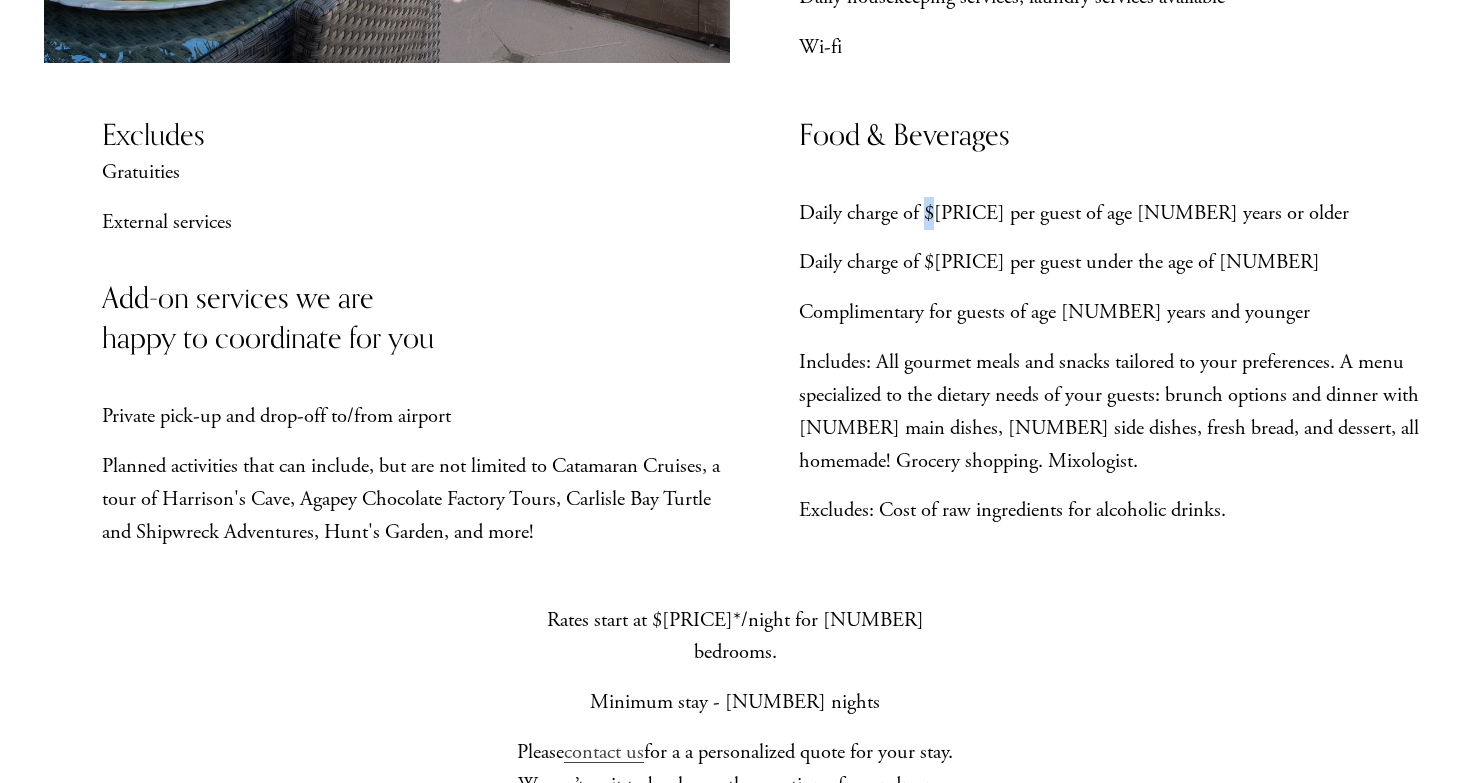 click on "Daily charge of $[PRICE] per guest of age [NUMBER] years or older" at bounding box center (1112, 213) 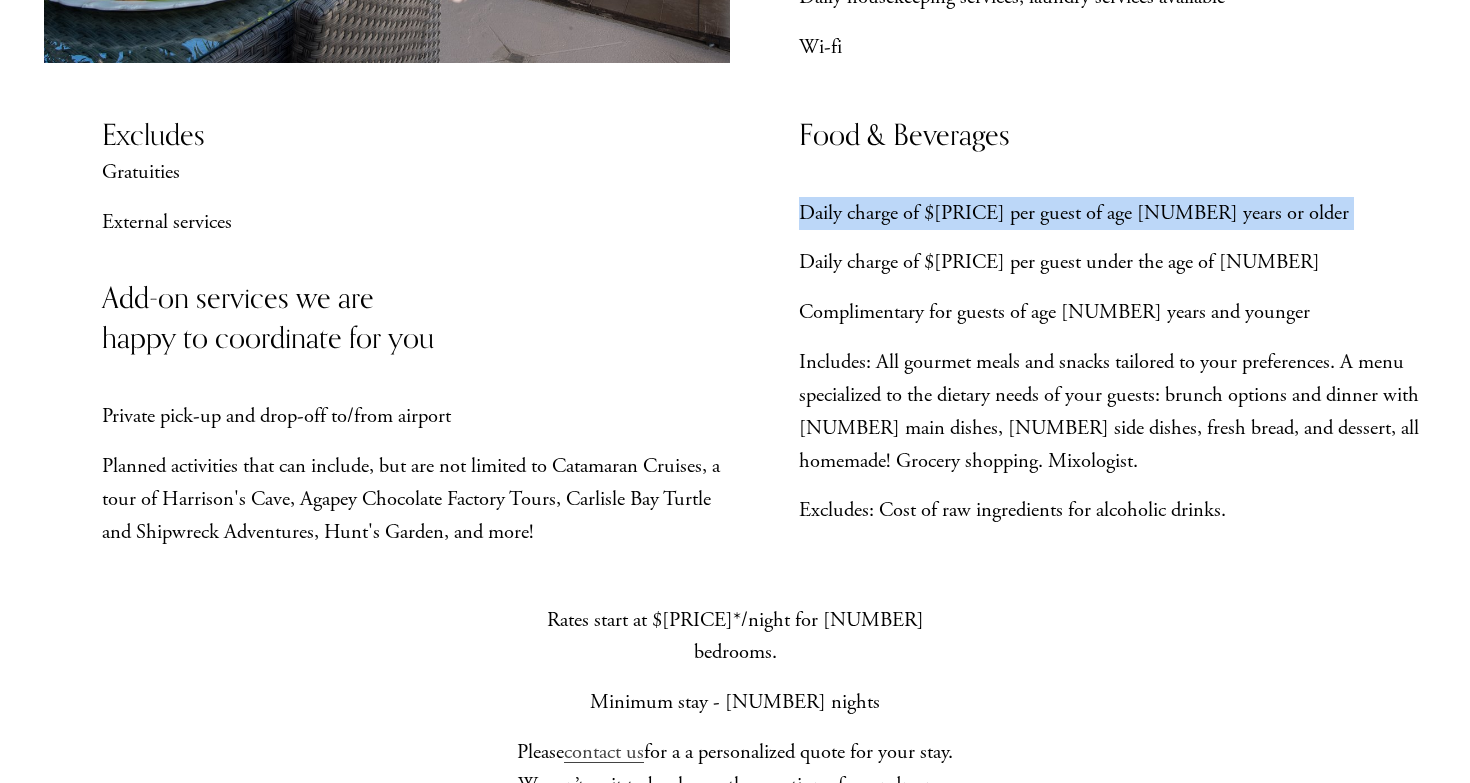 click on "Daily charge of $[PRICE] per guest under the age of [NUMBER]" at bounding box center (1112, 262) 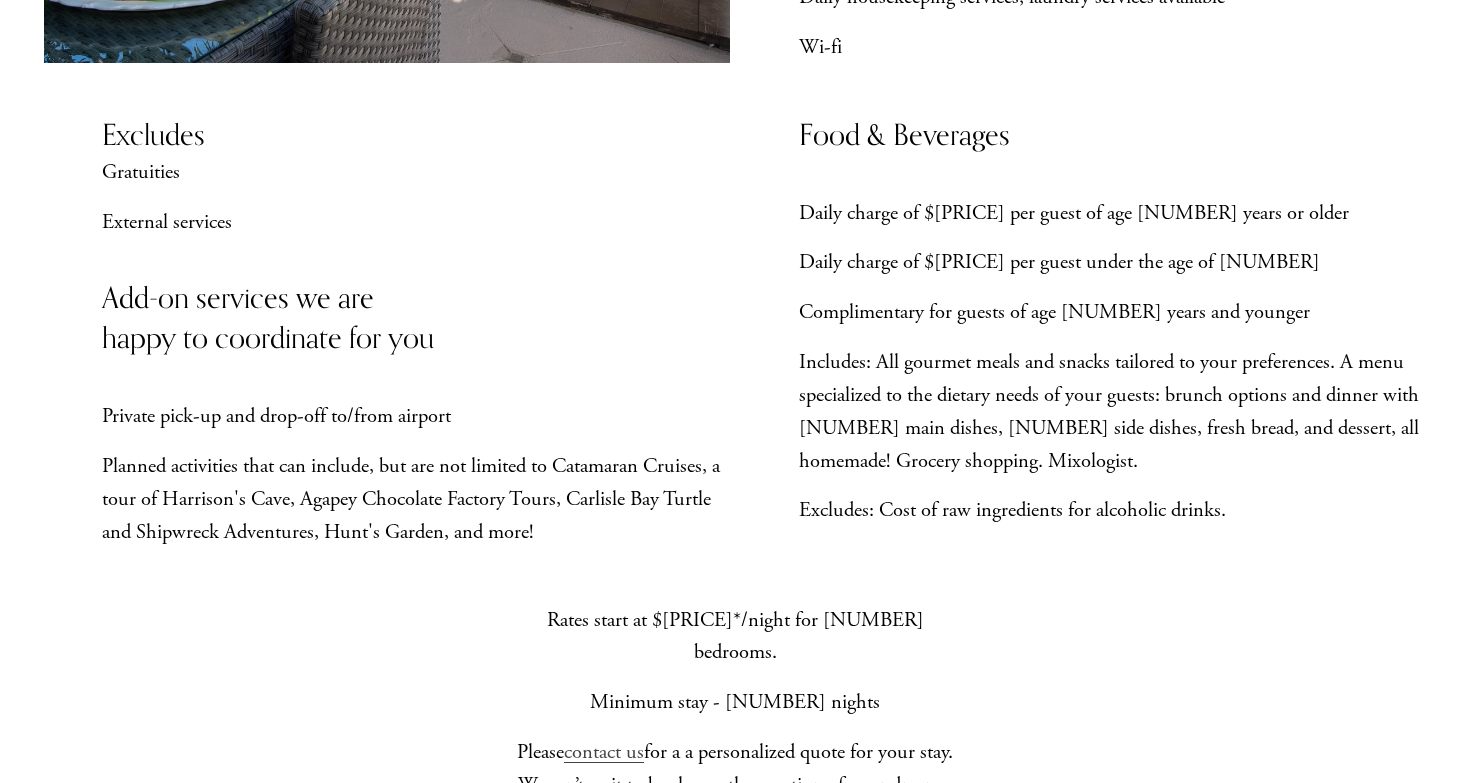 click on "Daily charge of $[PRICE] per guest under the age of [NUMBER]" at bounding box center (1112, 262) 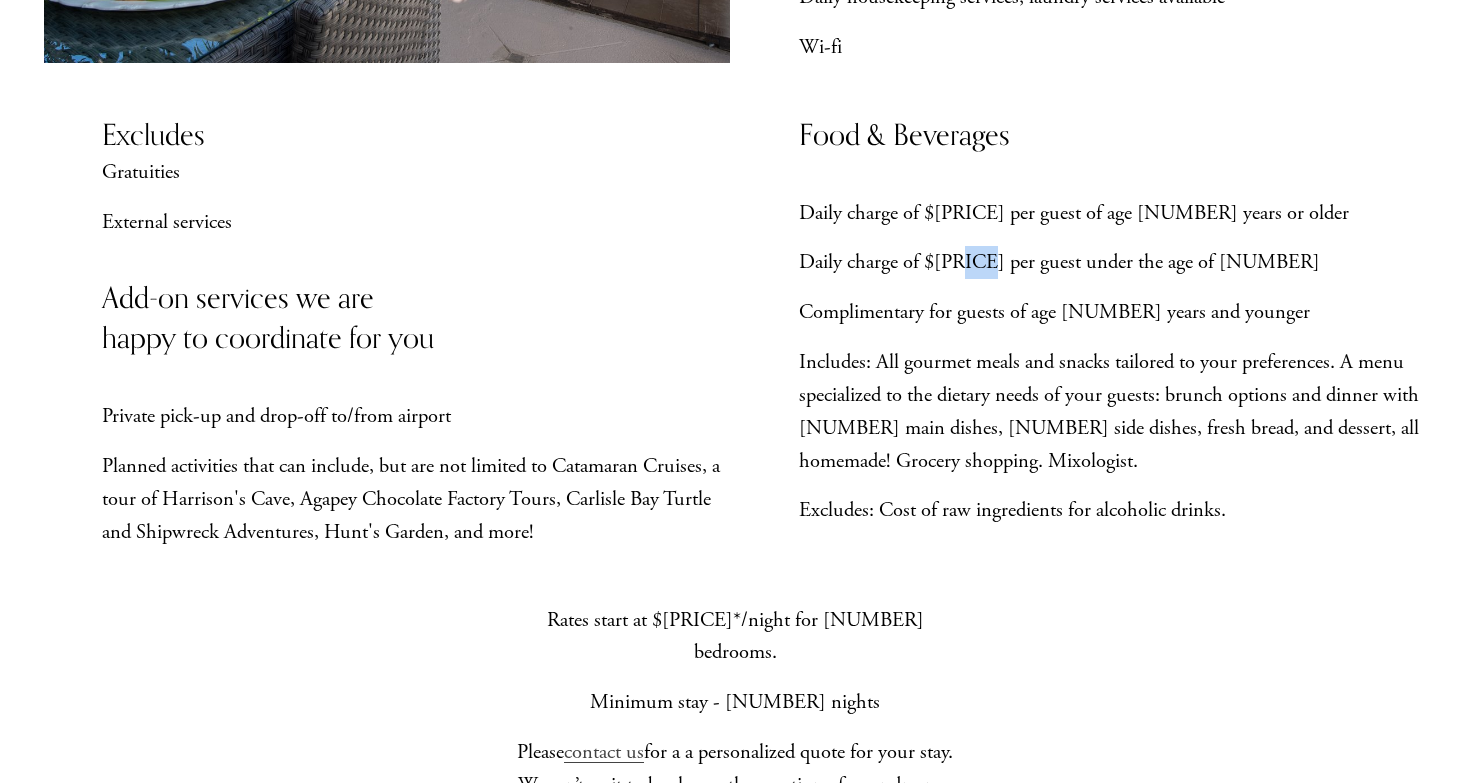 click on "Daily charge of $[PRICE] per guest under the age of [NUMBER]" at bounding box center (1112, 262) 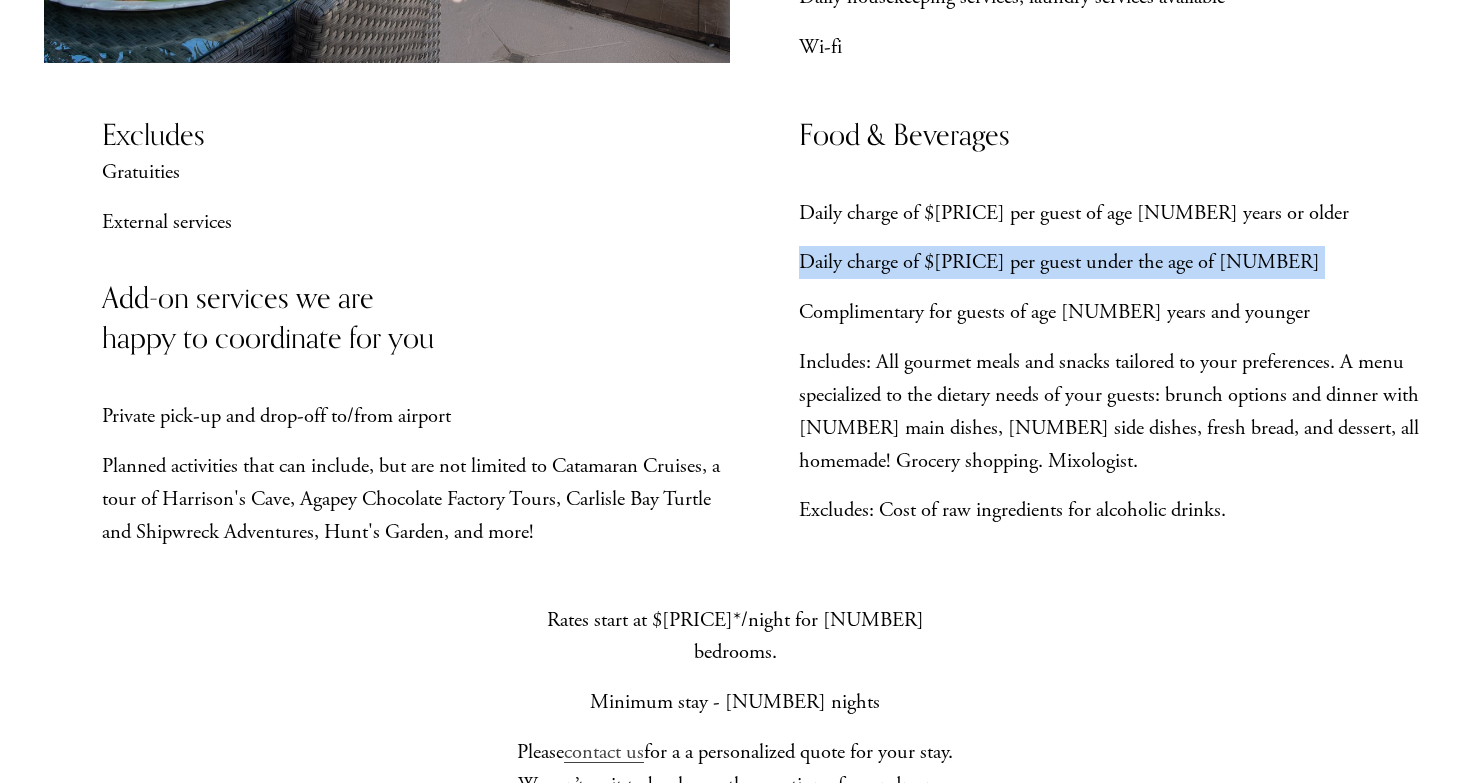 click on "Daily charge of $[PRICE] per guest of age [NUMBER] years or older" at bounding box center (1112, 213) 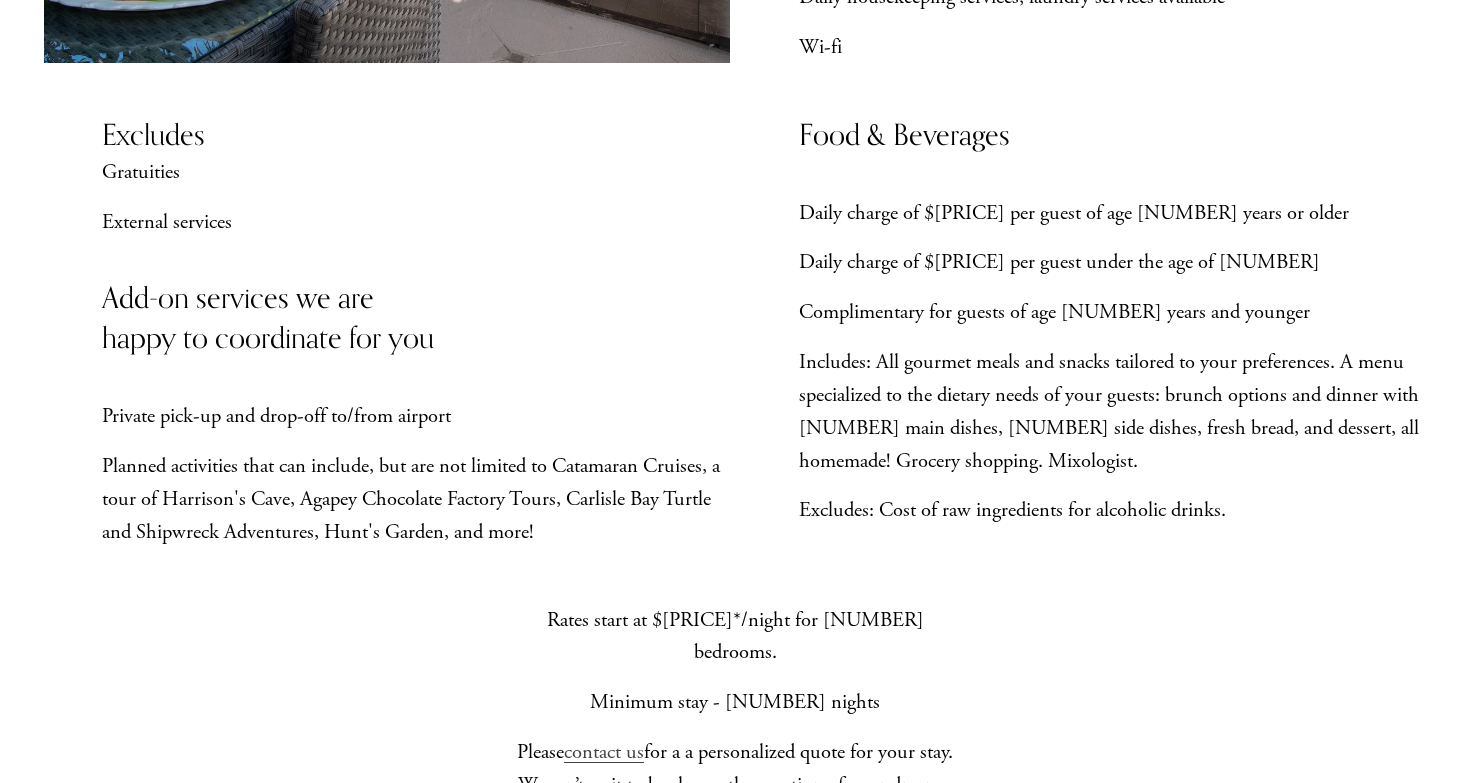 click on "Daily charge of $[PRICE] per guest of age [NUMBER] years or older" at bounding box center [1112, 213] 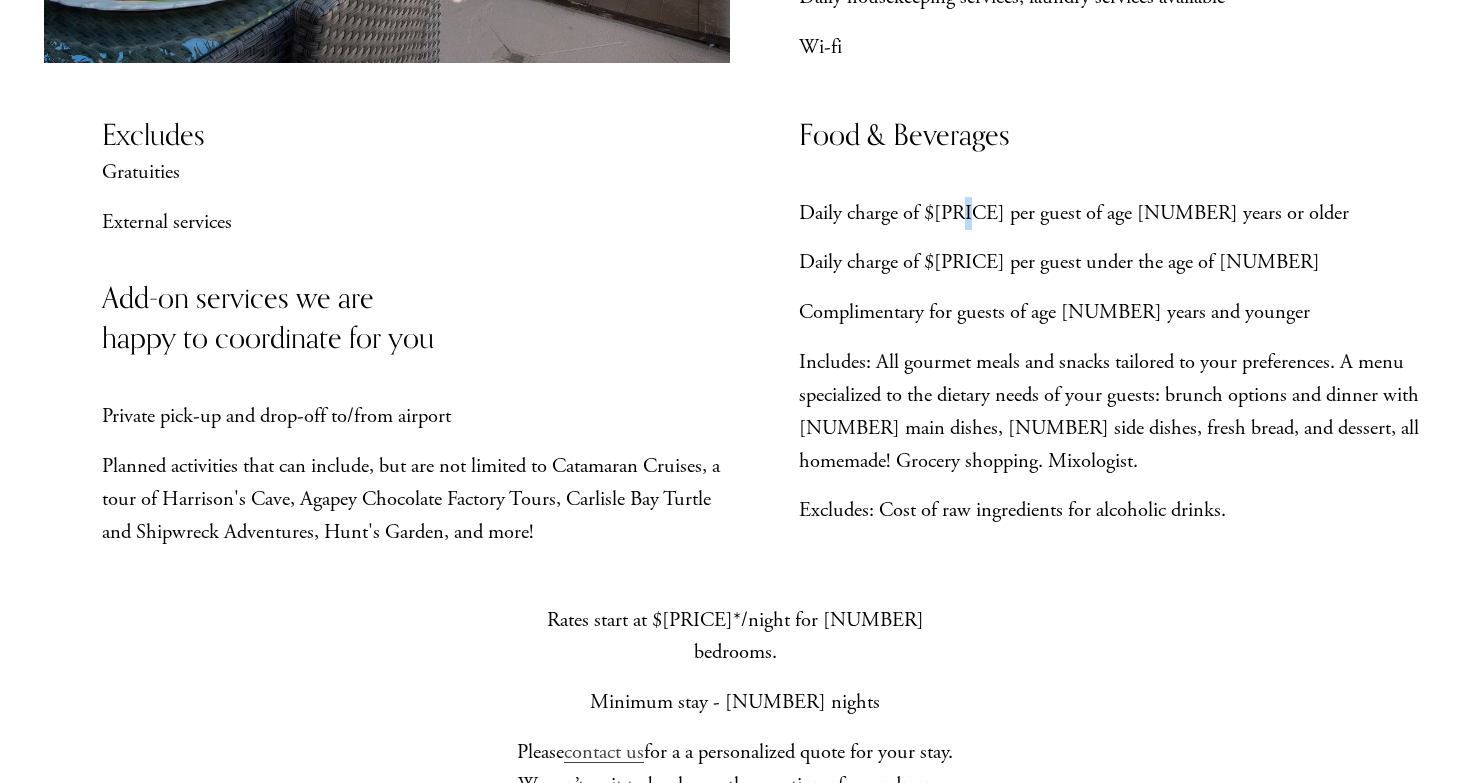 click on "Daily charge of $[PRICE] per guest of age [NUMBER] years or older" at bounding box center [1112, 213] 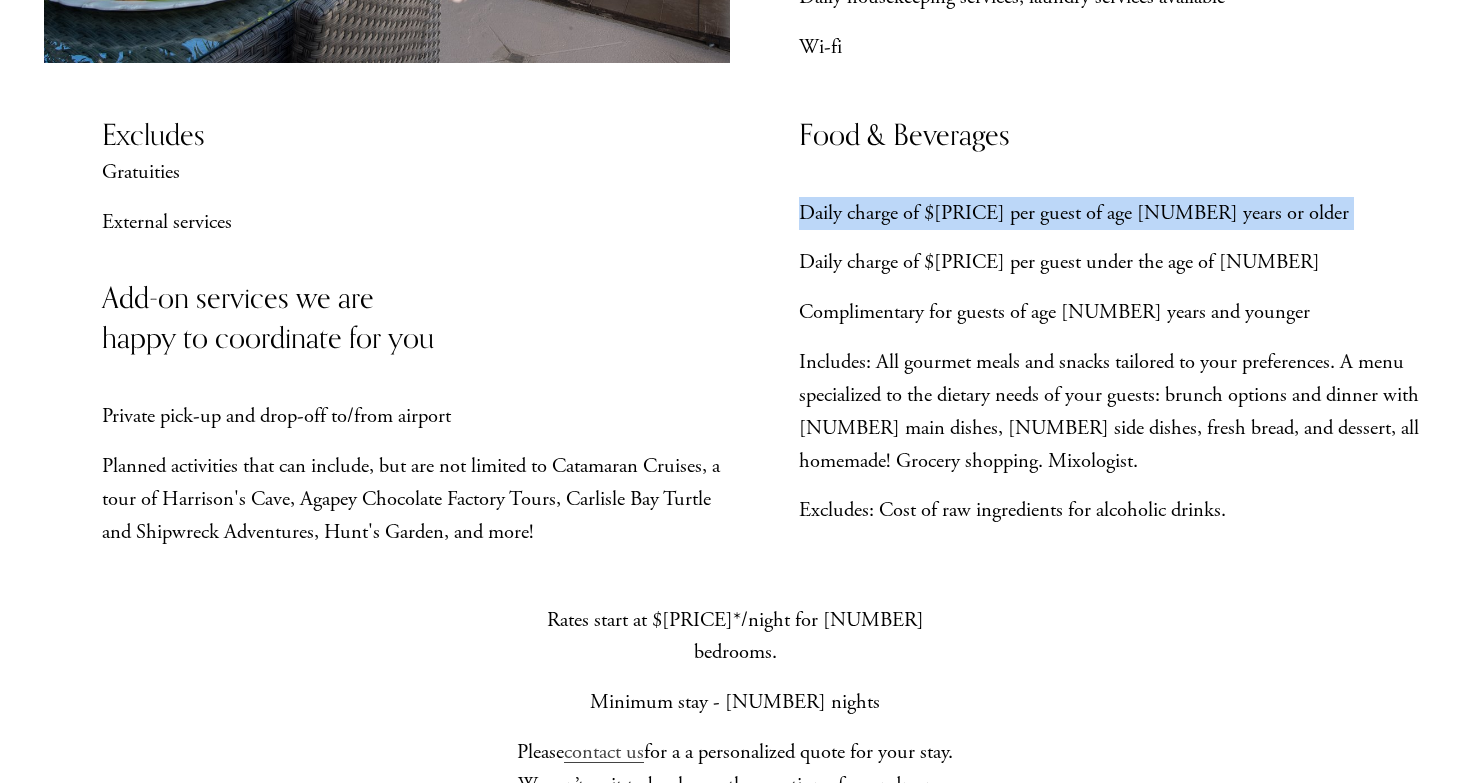 click on "Daily charge of $[PRICE] per guest under the age of [NUMBER]" at bounding box center (1112, 262) 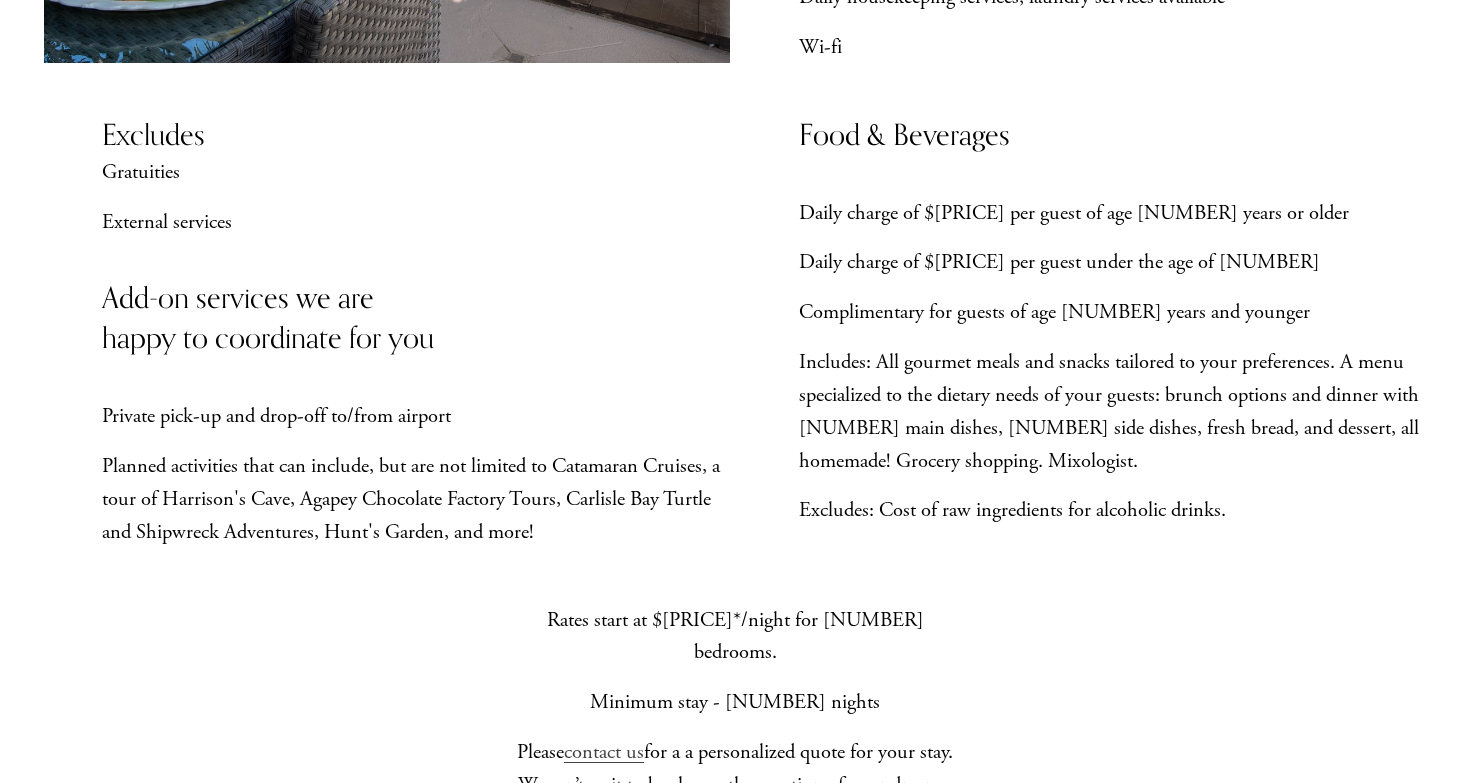 click on "Daily charge of $[PRICE] per guest under the age of [NUMBER]" at bounding box center [1112, 262] 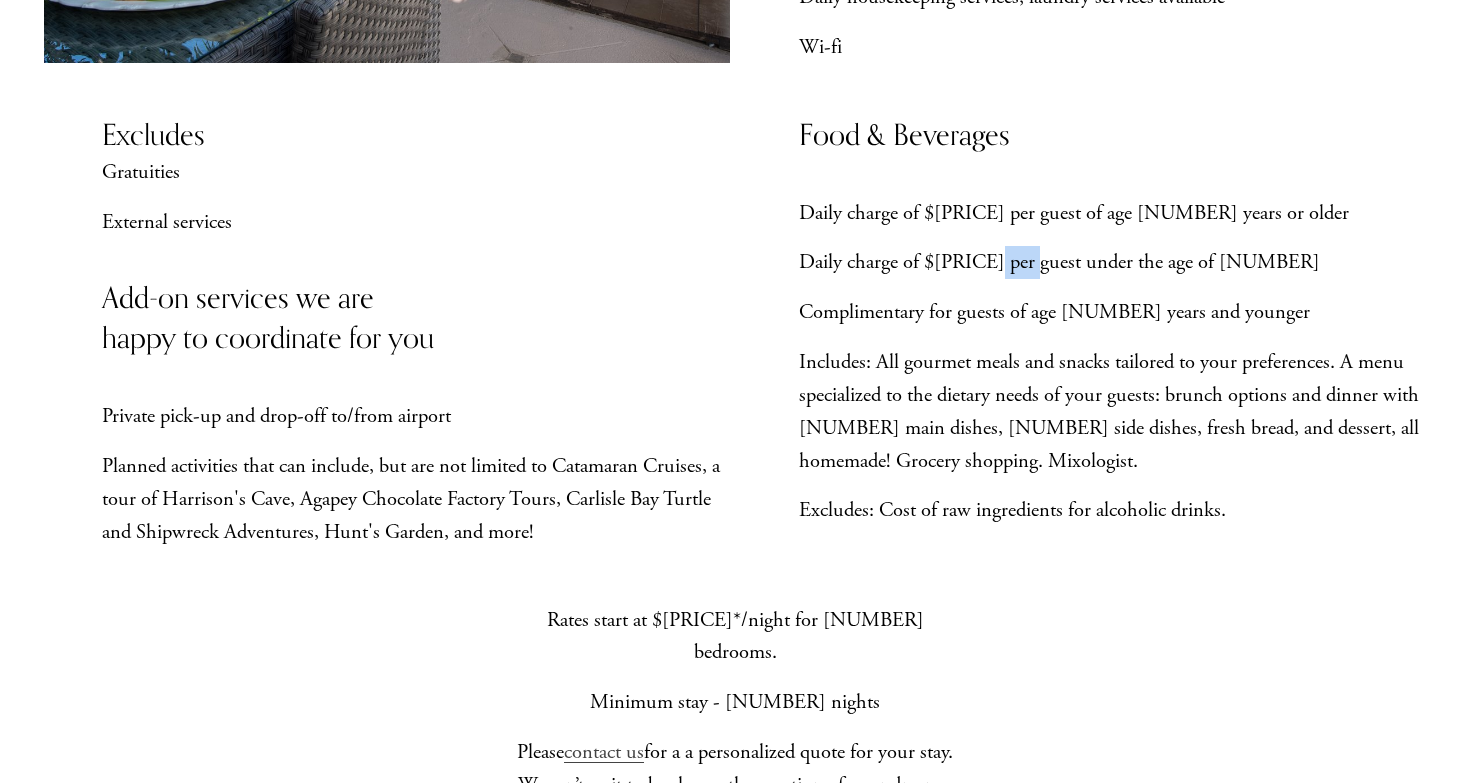 click on "Daily charge of $[PRICE] per guest under the age of [NUMBER]" at bounding box center [1112, 262] 